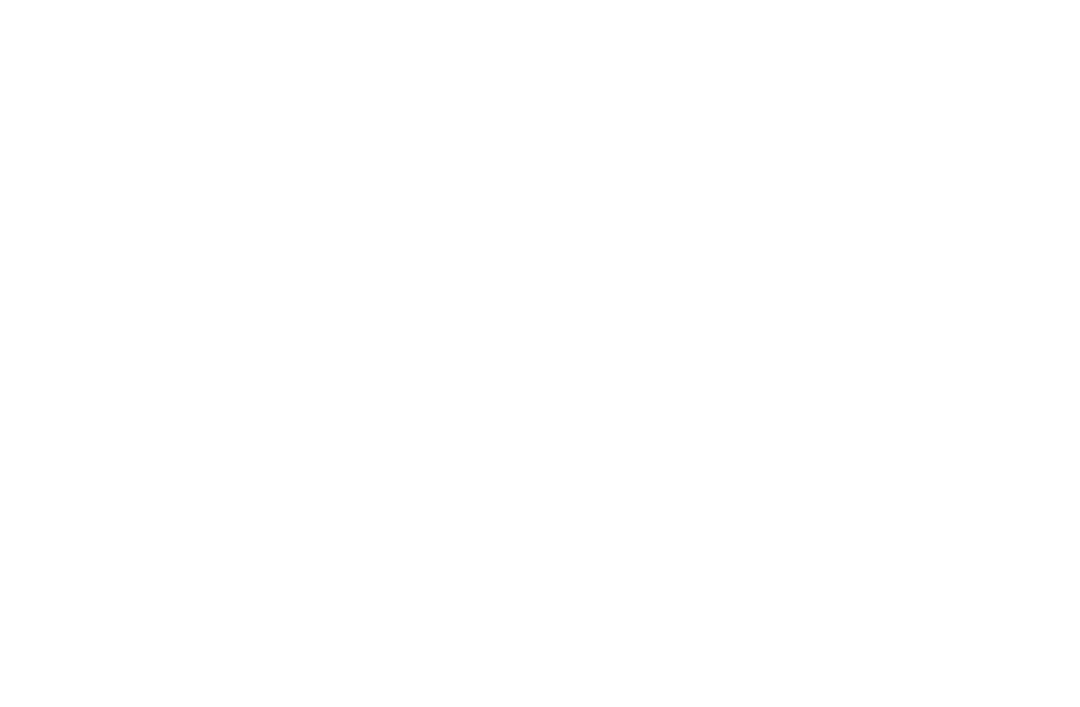 scroll, scrollTop: 0, scrollLeft: 0, axis: both 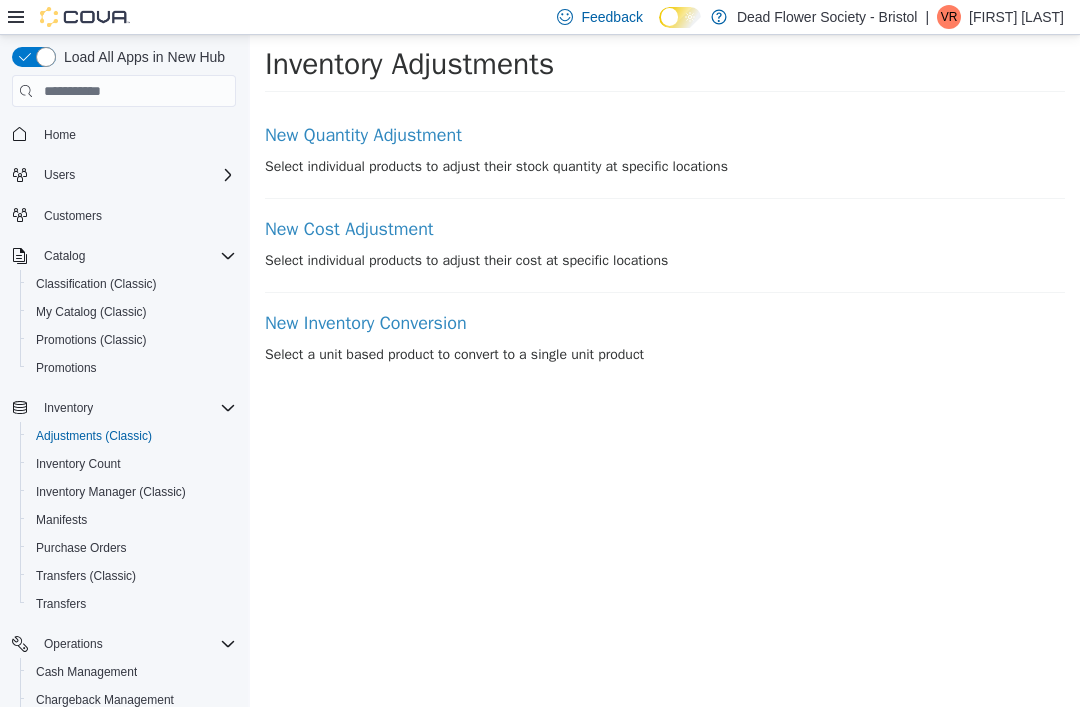 click on "New Quantity Adjustment" at bounding box center [665, 136] 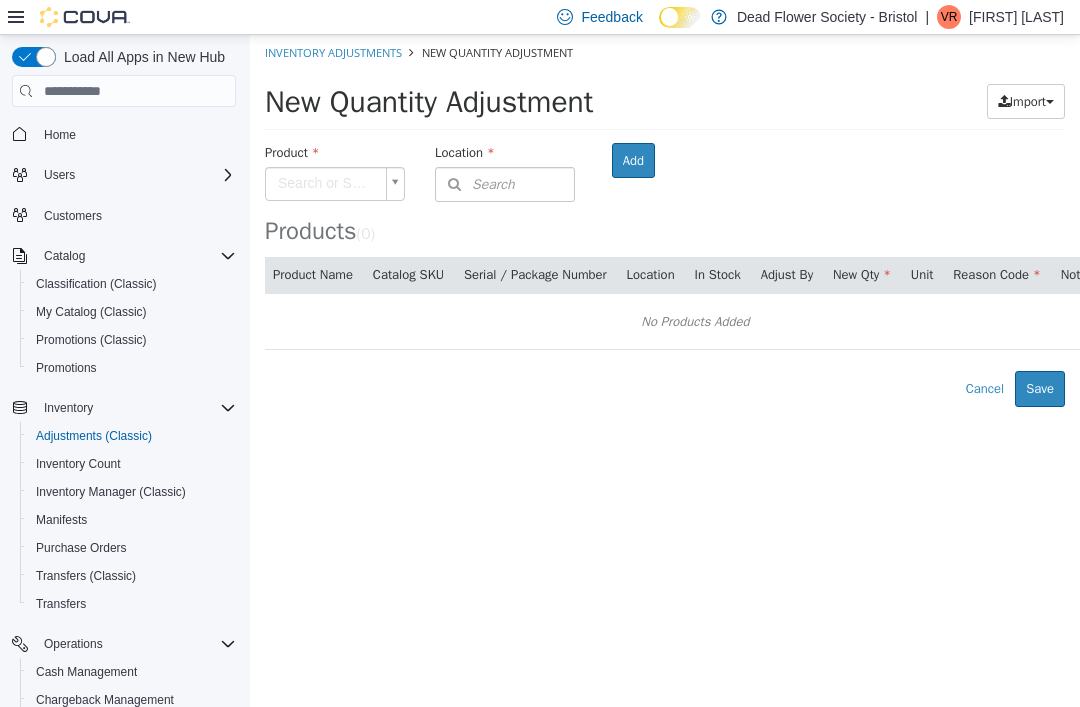 click on "Products  ( 0 )" at bounding box center [665, 194] 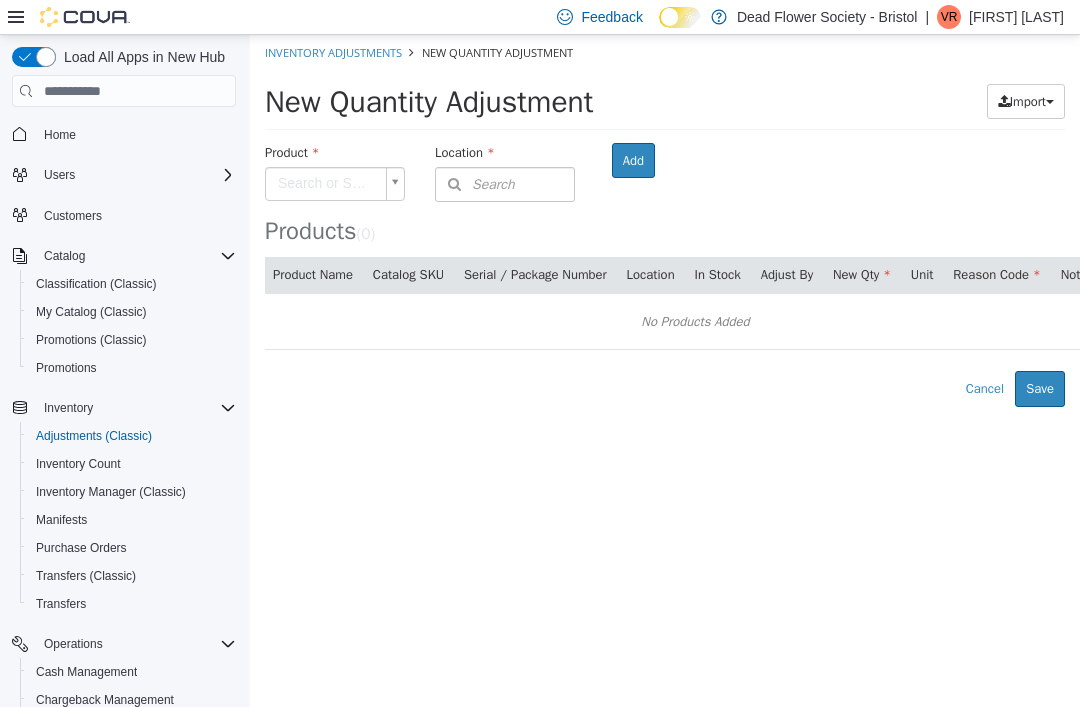 click on "1255 West [STREET], [CITY], [STATE]" at bounding box center [665, 221] 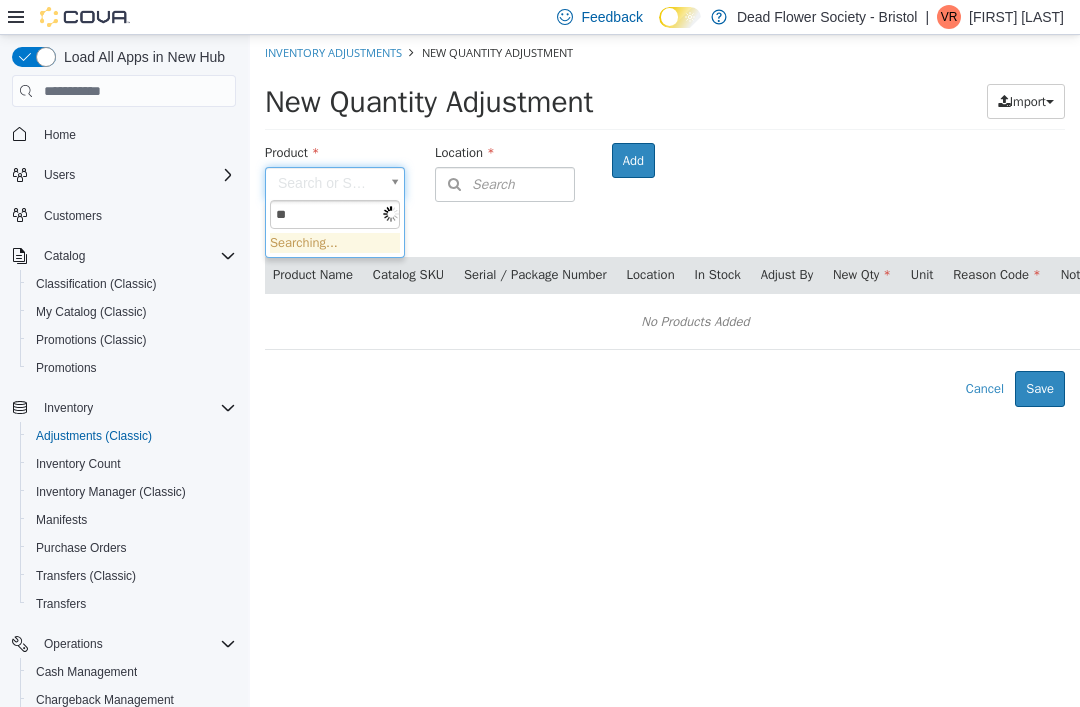 type on "***" 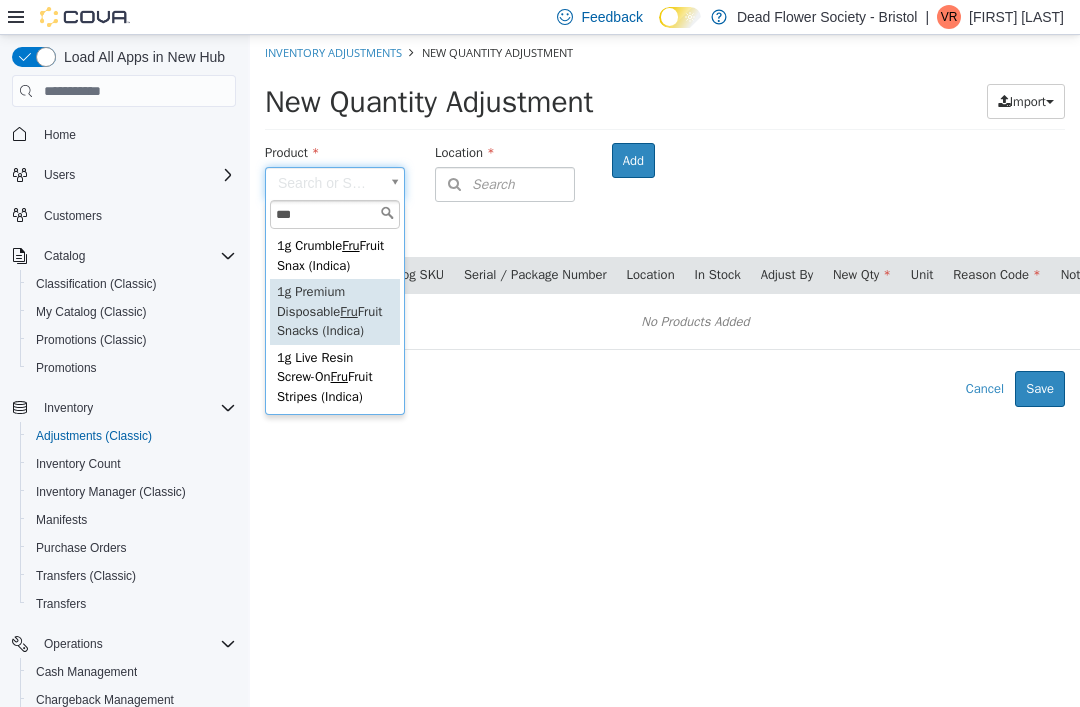 type on "**********" 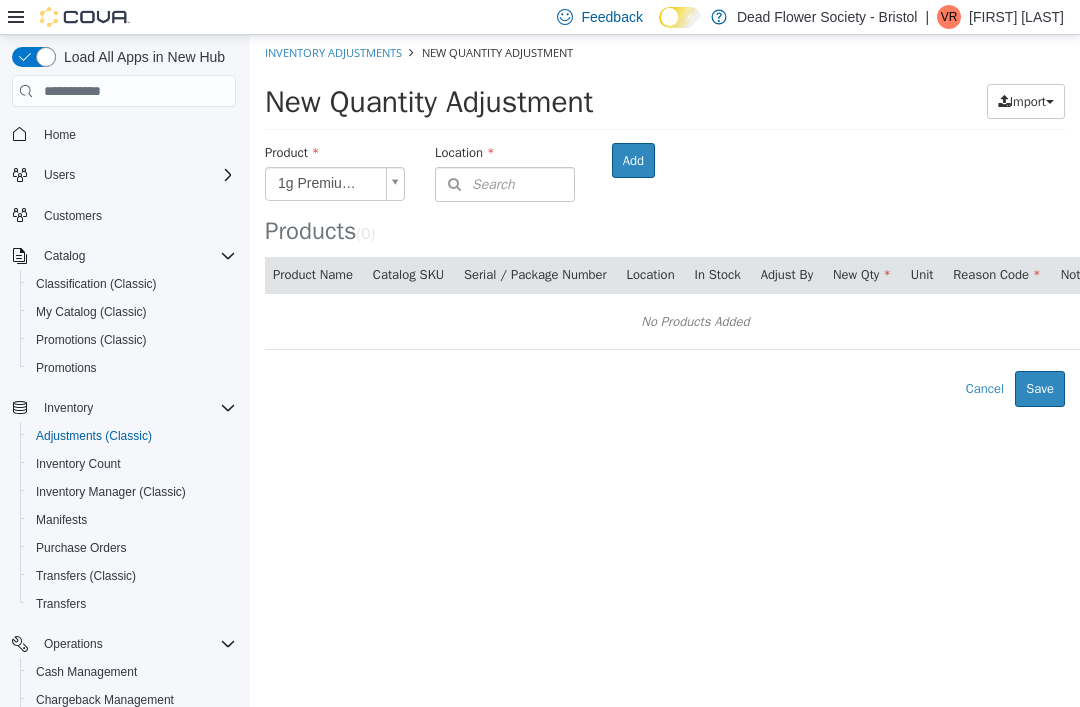 click on "Search" at bounding box center (505, 184) 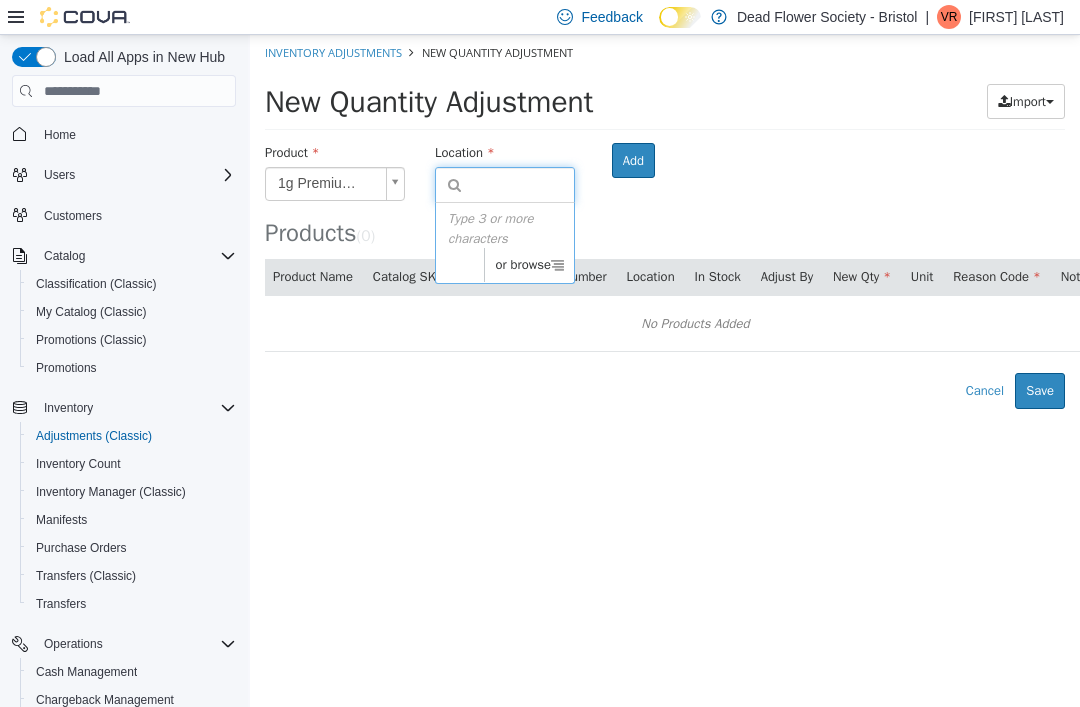 click on "or browse" at bounding box center [529, 265] 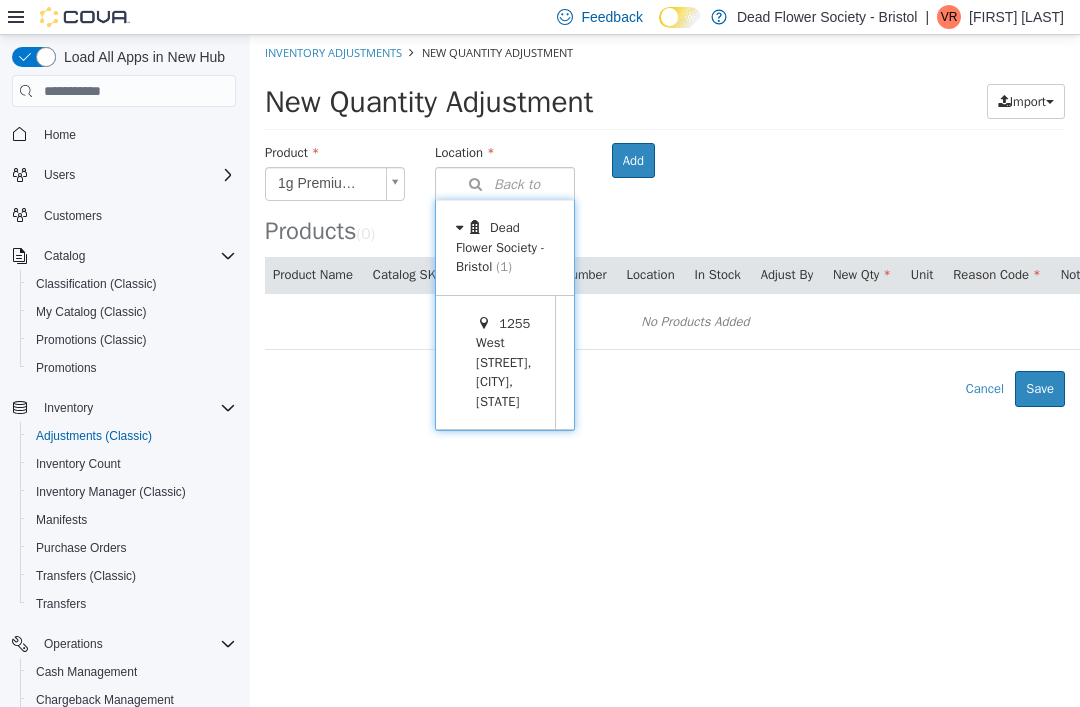 click at bounding box center (586, 363) 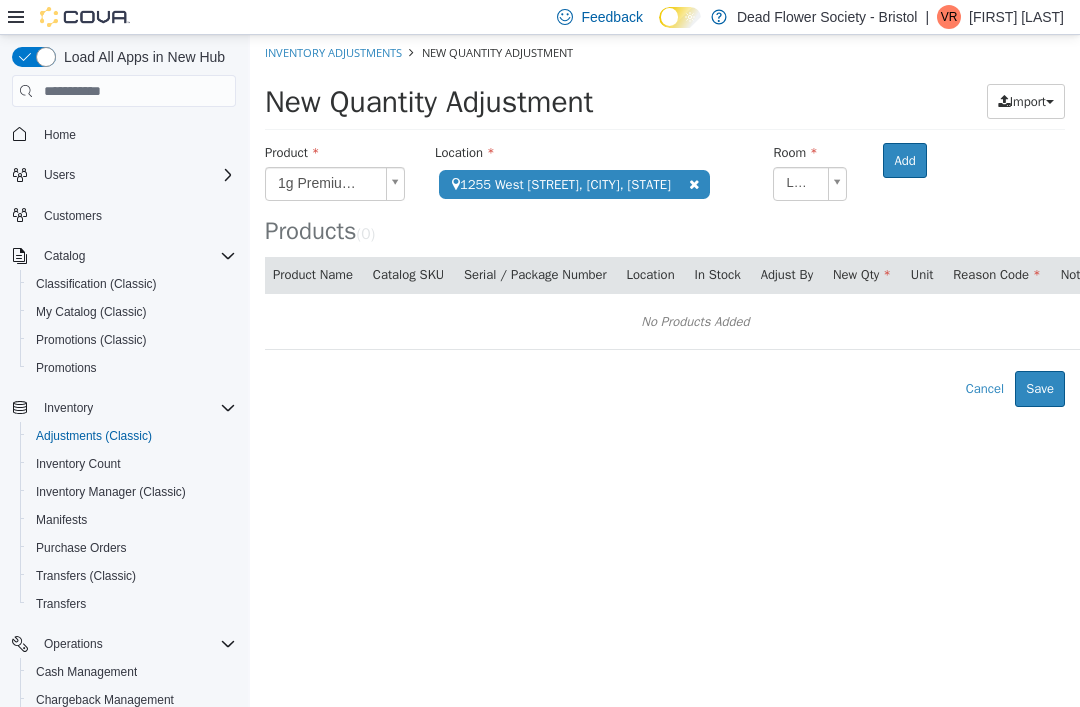 click on "Add" at bounding box center (904, 161) 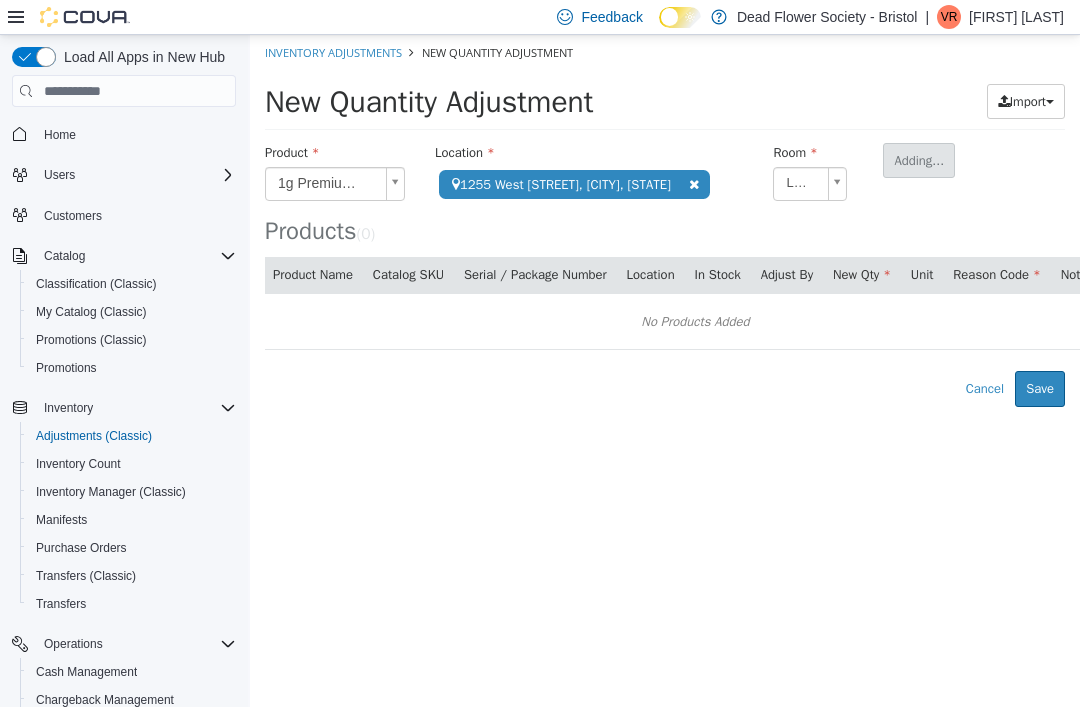 type 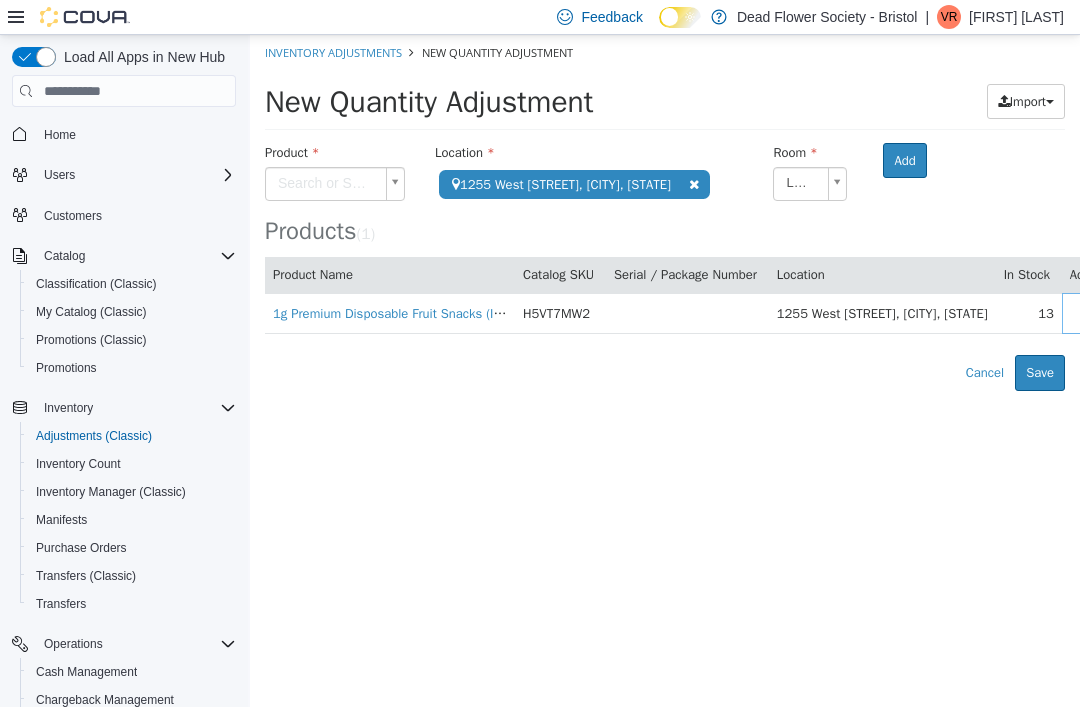 click on "Fruit Snacks (Indica)" at bounding box center (665, 213) 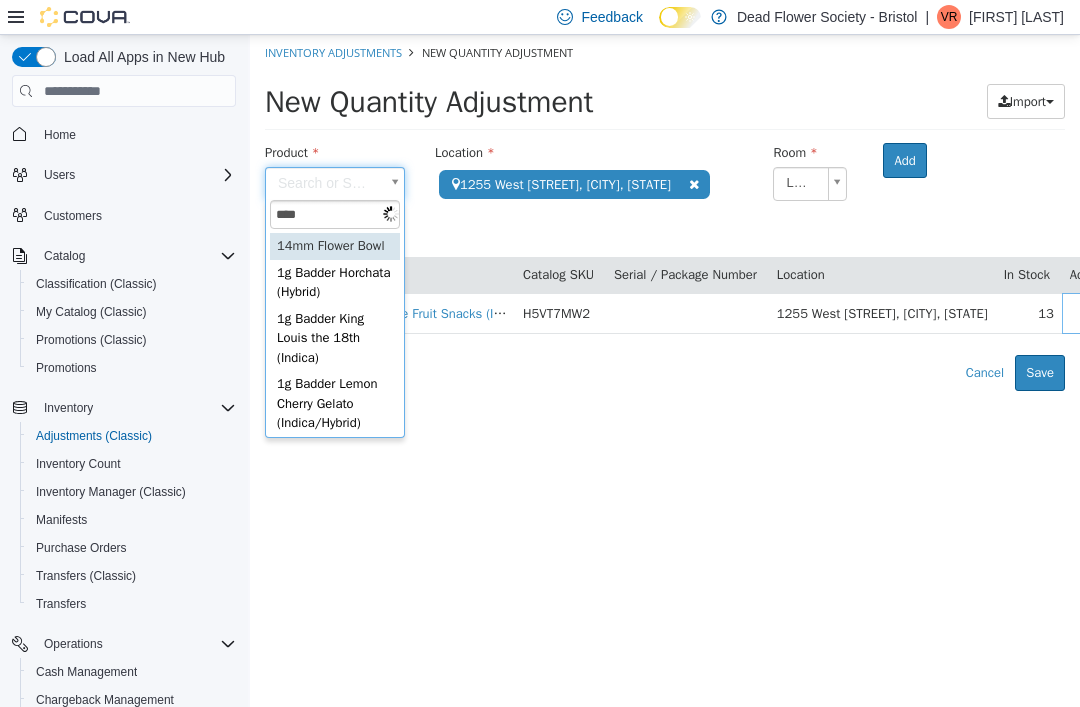type on "*****" 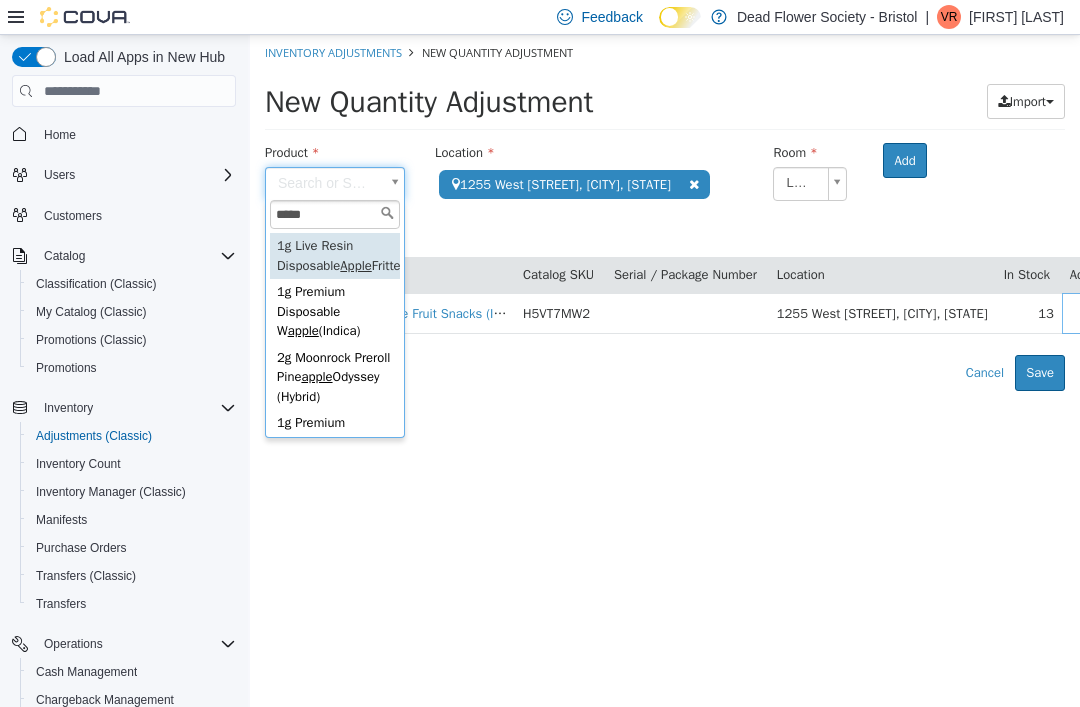 type on "**********" 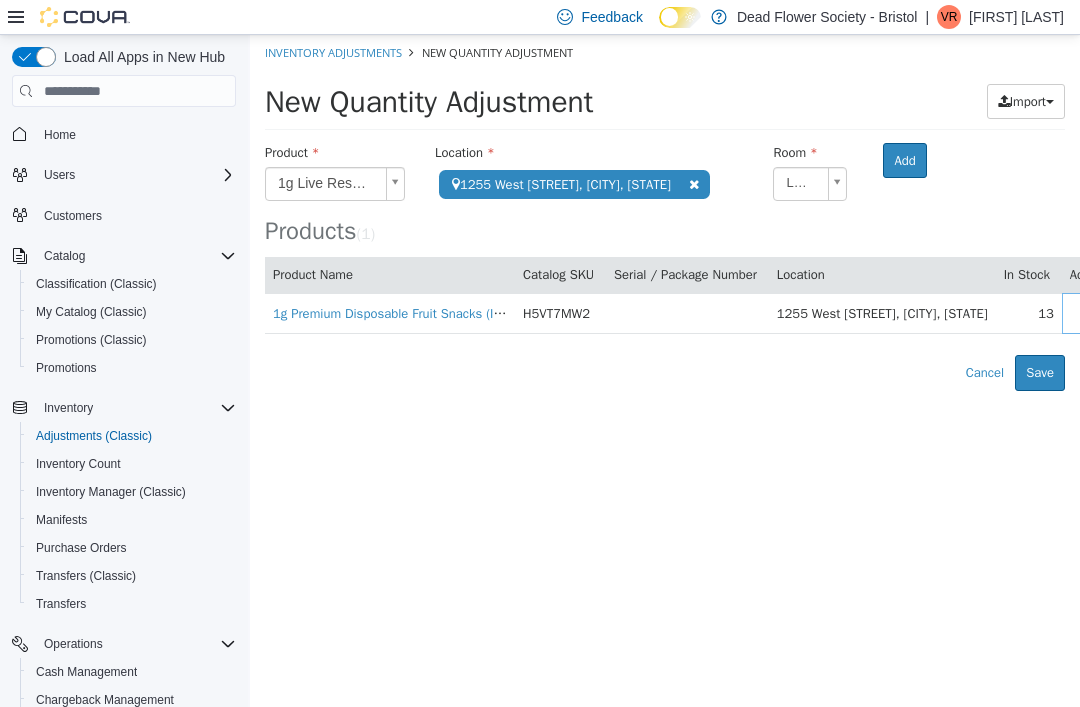 click on "Add" at bounding box center [904, 161] 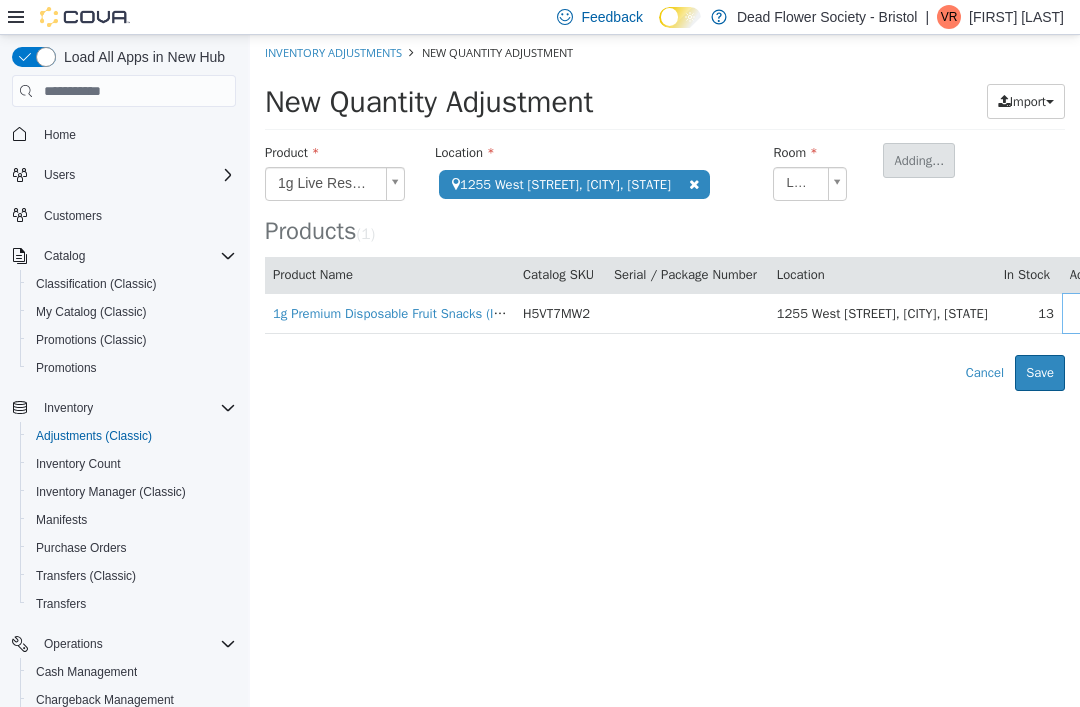 type 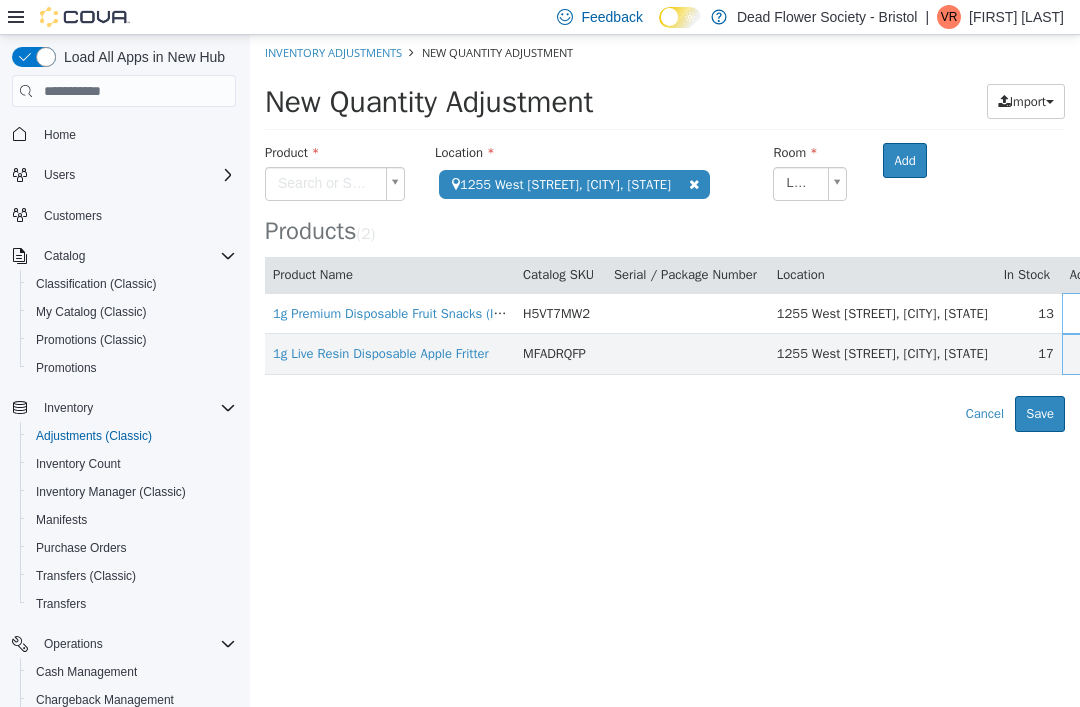 click on "Fruit Snacks (Indica)" at bounding box center [665, 233] 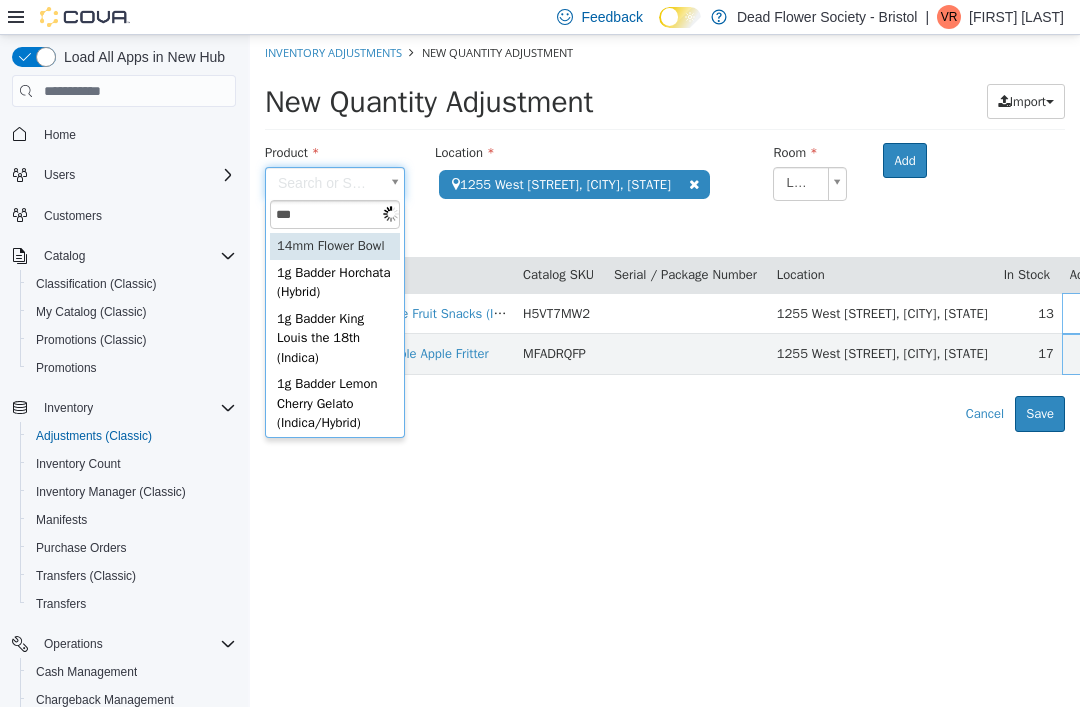 type on "****" 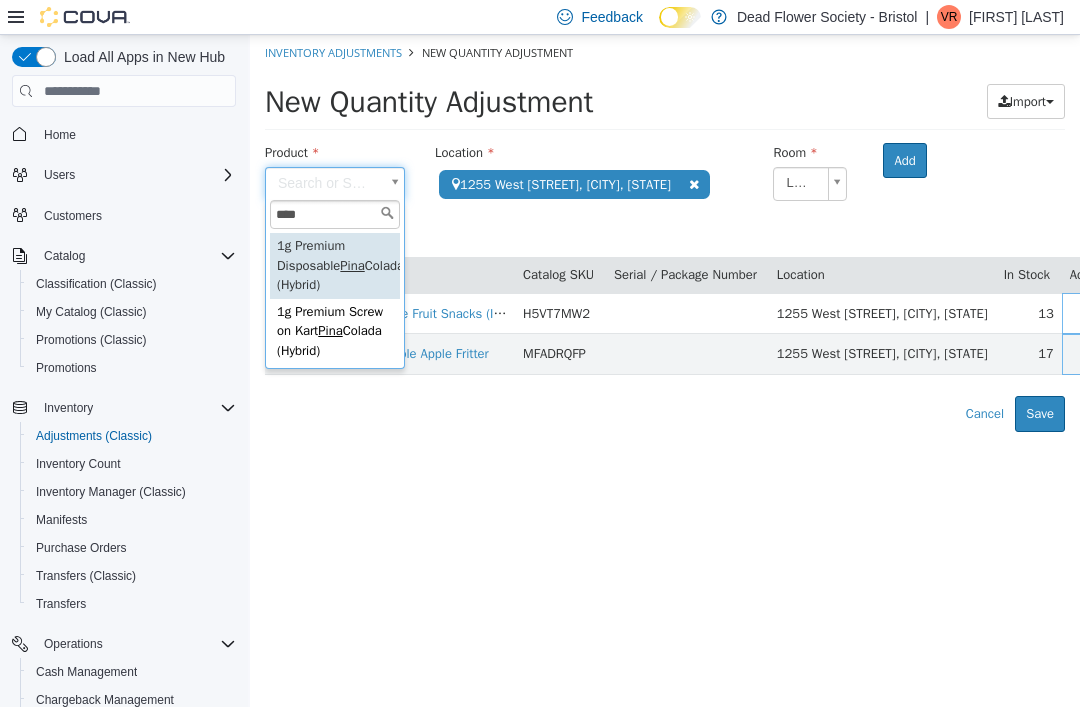type on "**********" 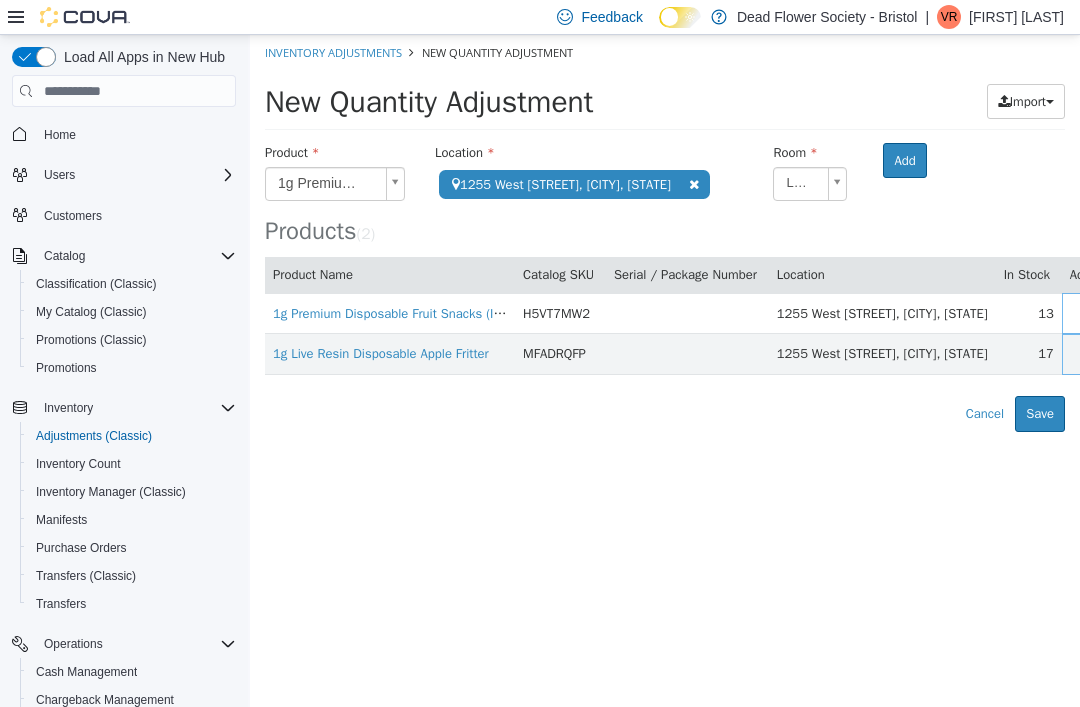 click on "Add" at bounding box center (904, 161) 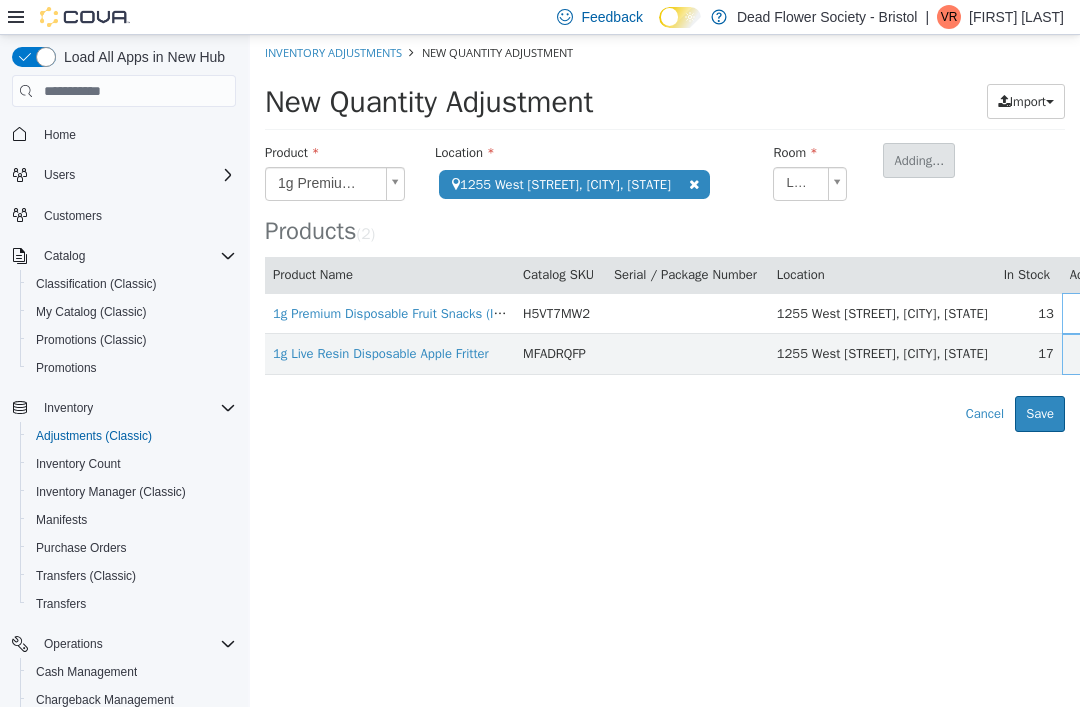 type 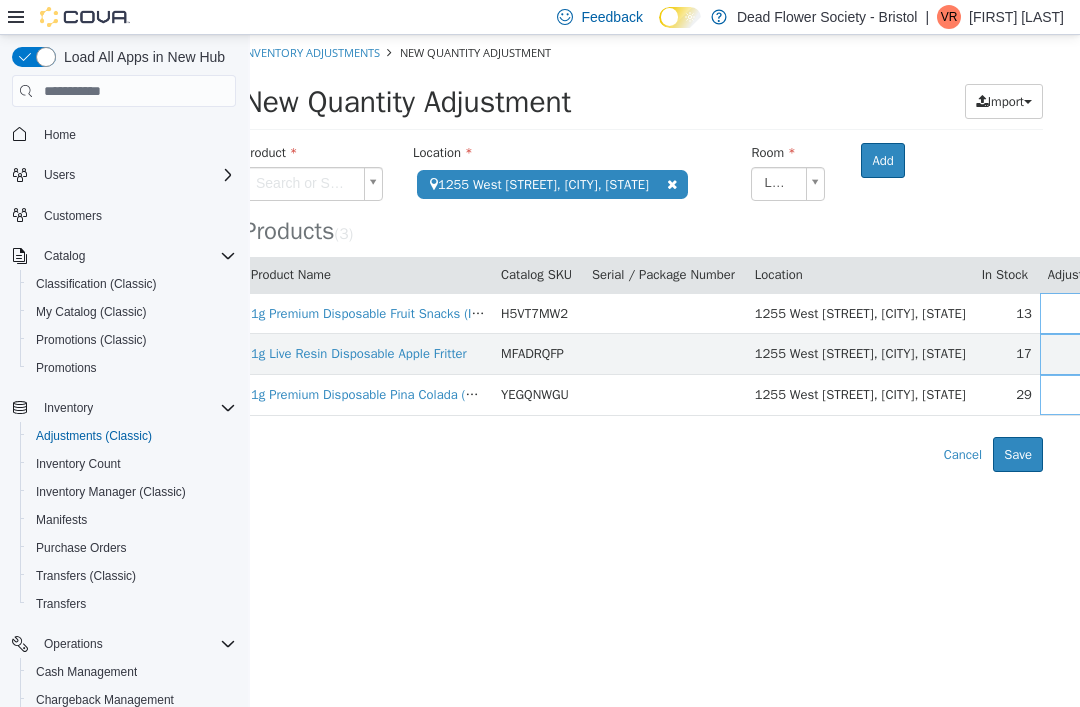 scroll, scrollTop: 0, scrollLeft: 10, axis: horizontal 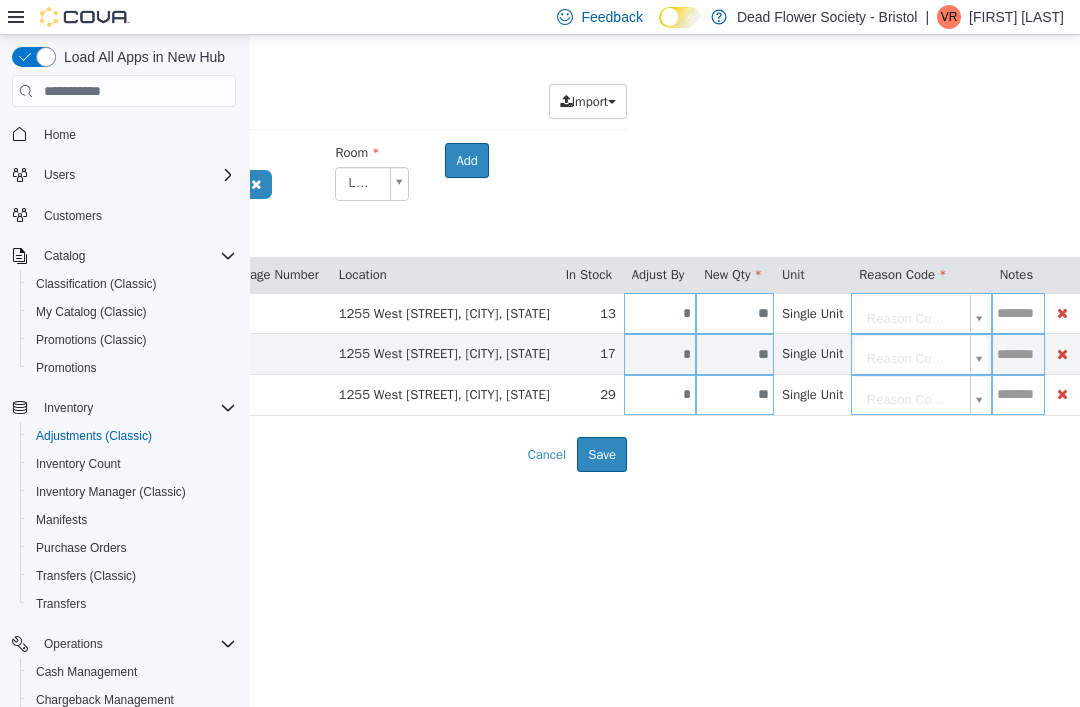 click at bounding box center [1062, 394] 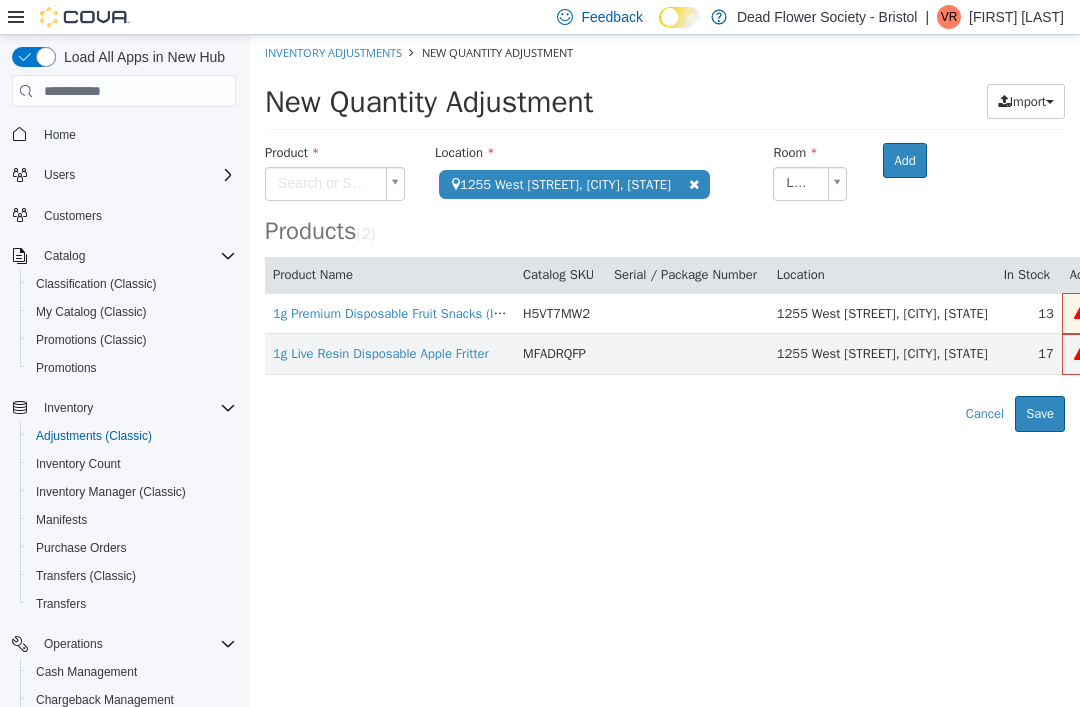 scroll, scrollTop: 0, scrollLeft: 0, axis: both 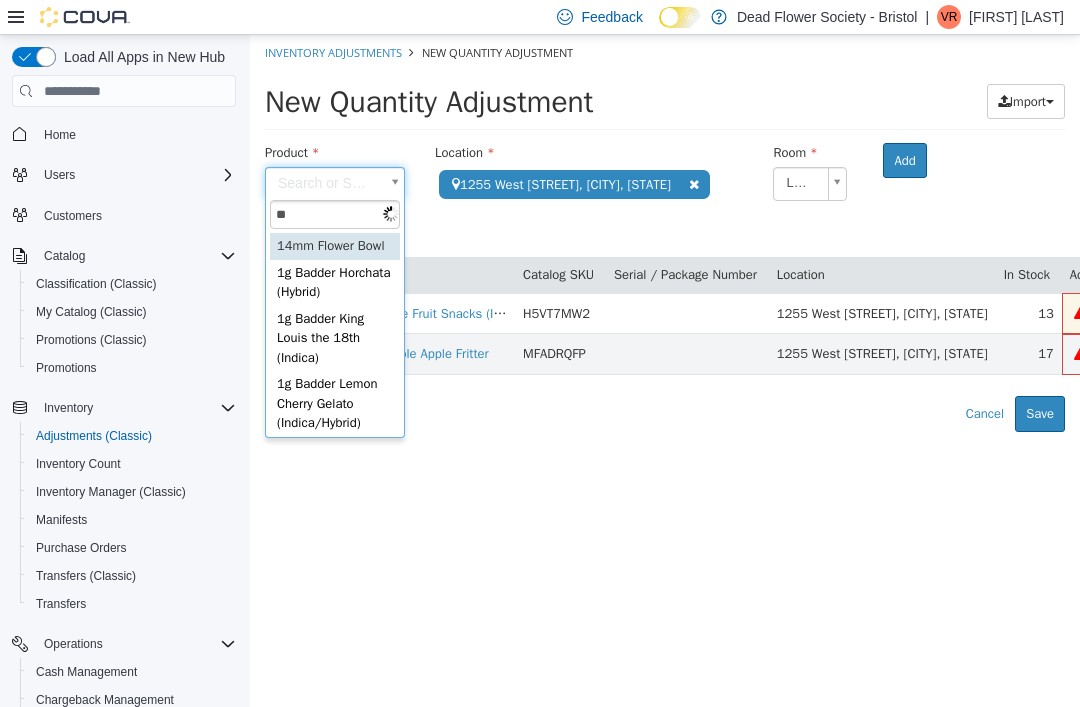 type on "***" 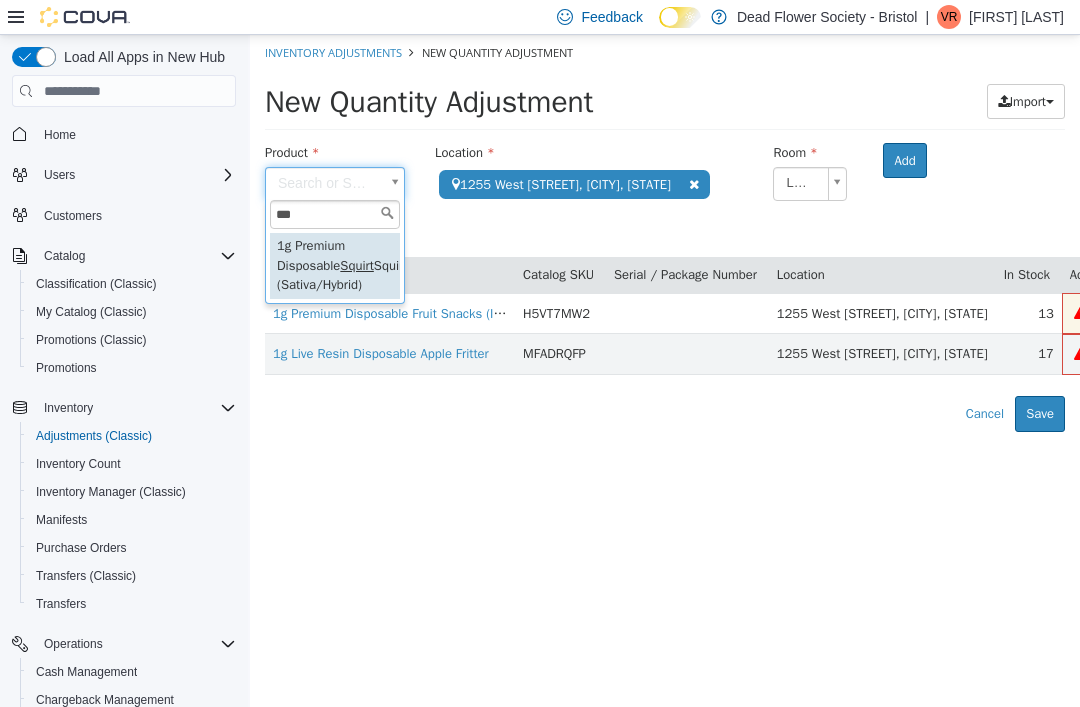 type on "**********" 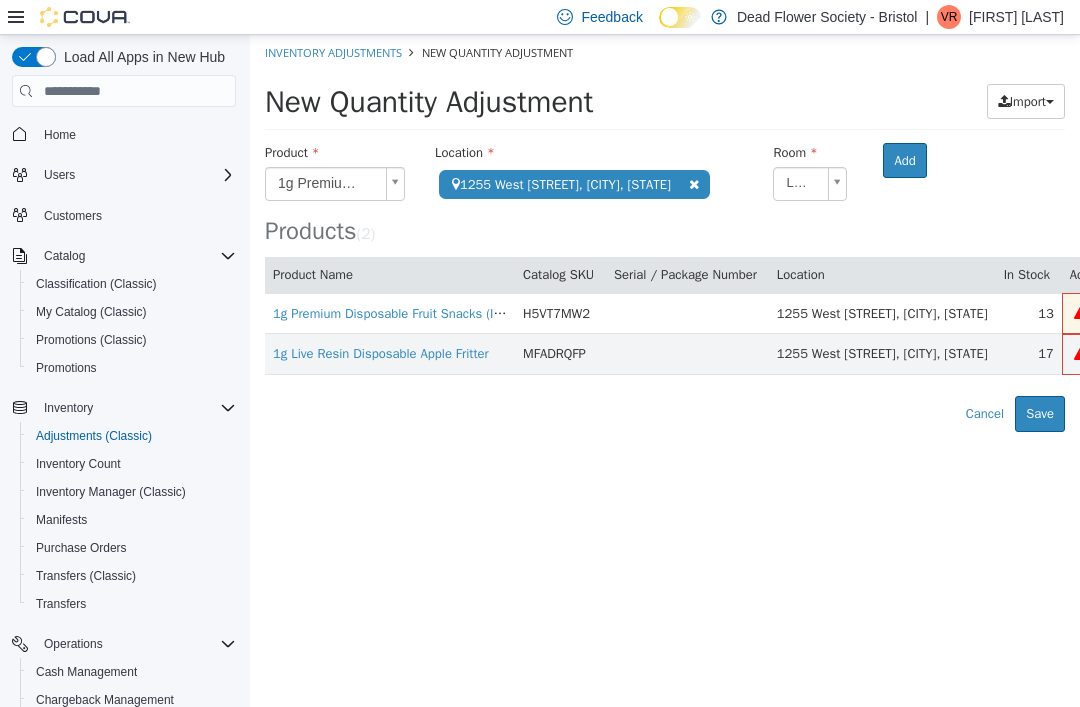 click on "Add" at bounding box center [904, 161] 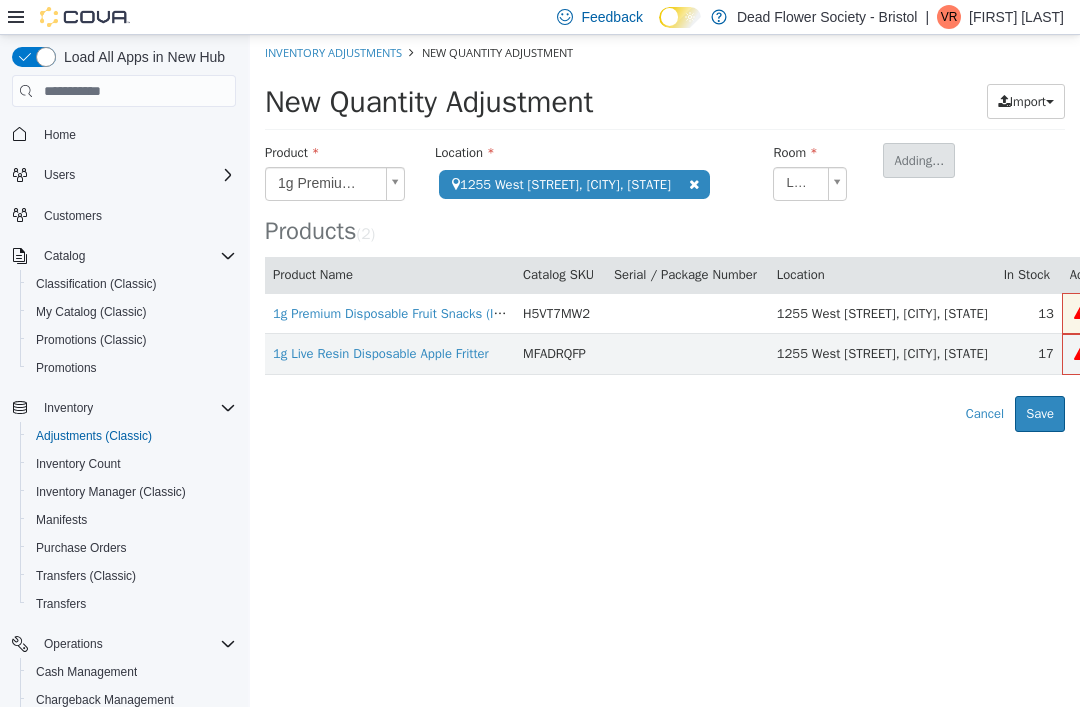 type 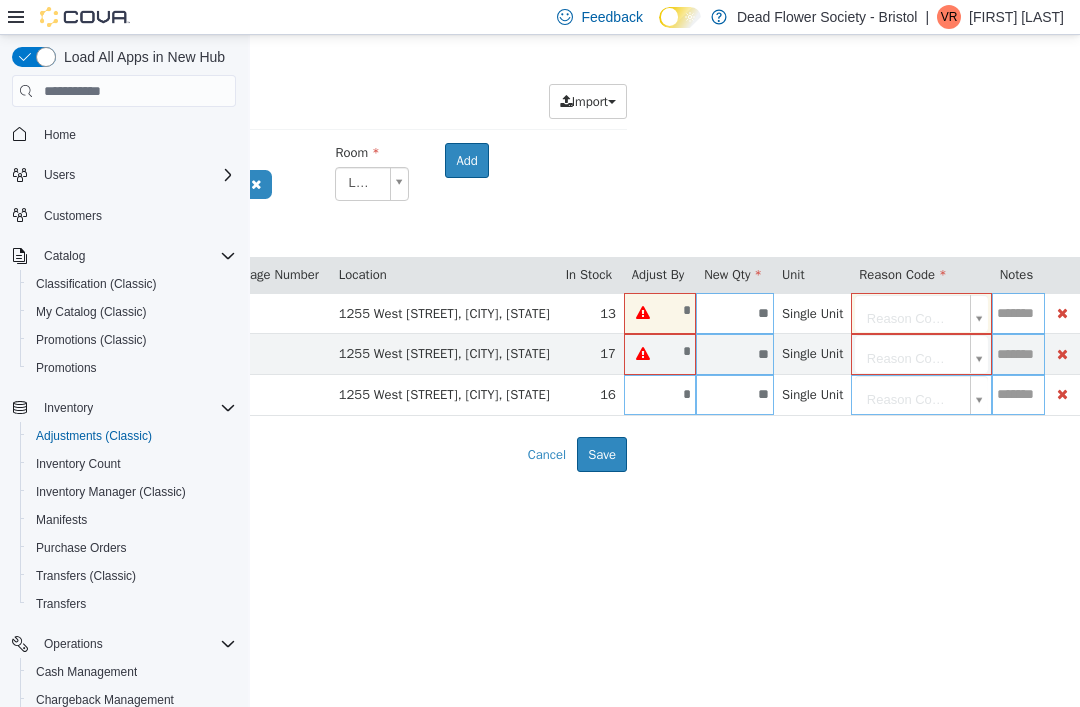scroll, scrollTop: 0, scrollLeft: 489, axis: horizontal 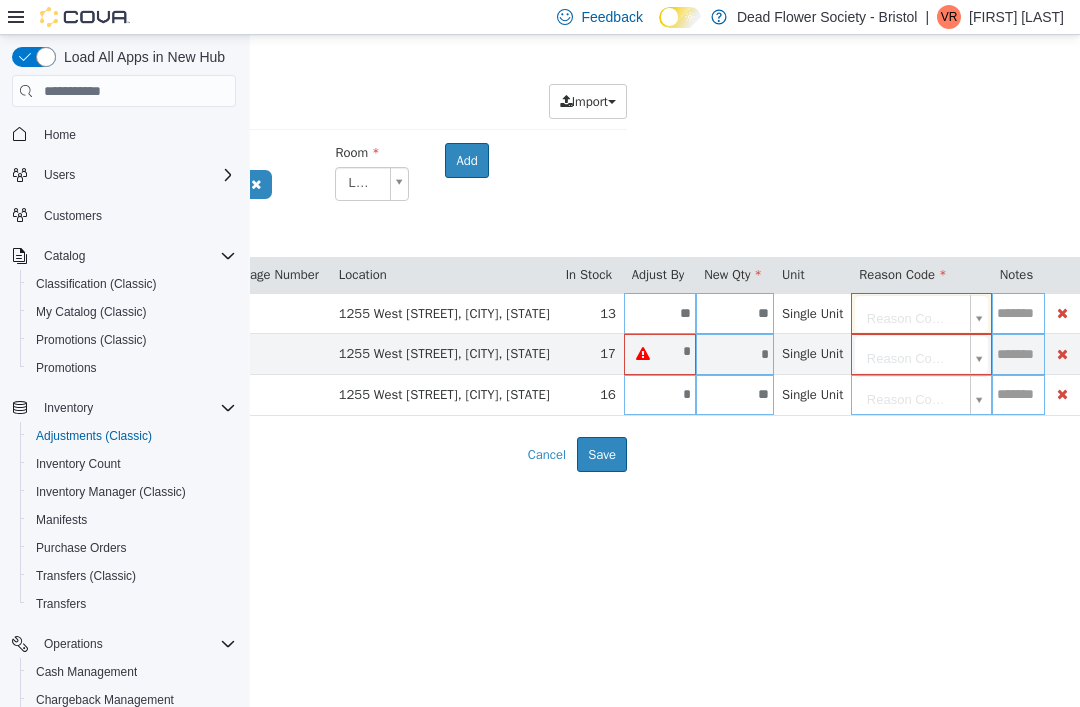 type on "*" 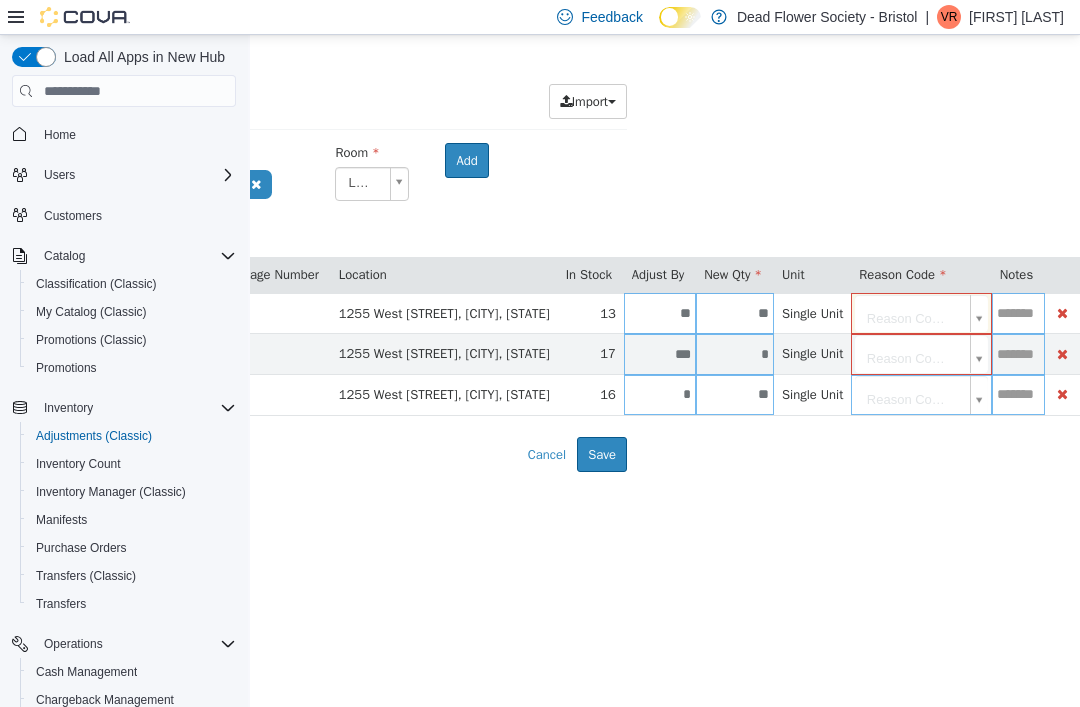 type on "**" 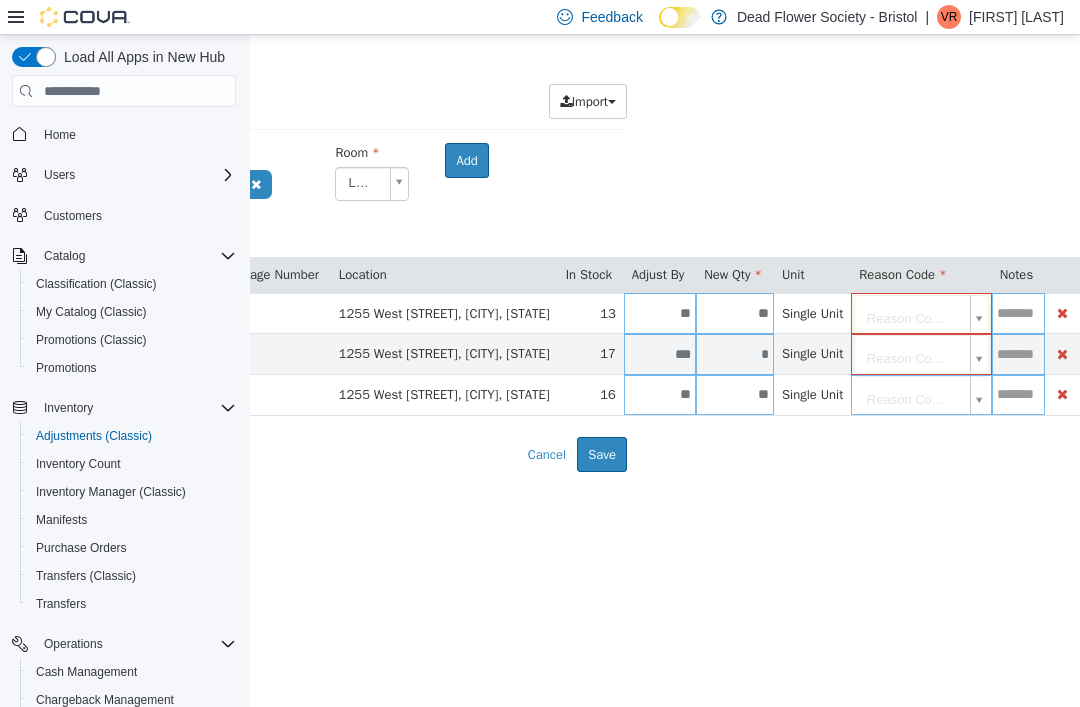 click on "*" at bounding box center [735, 354] 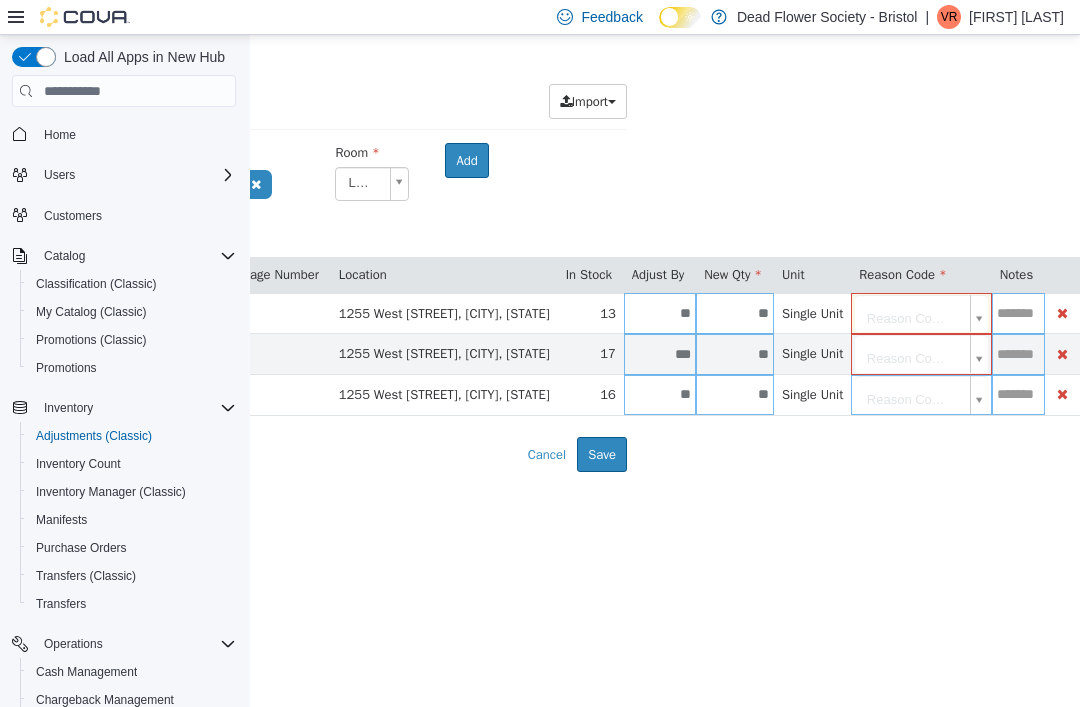 type on "**" 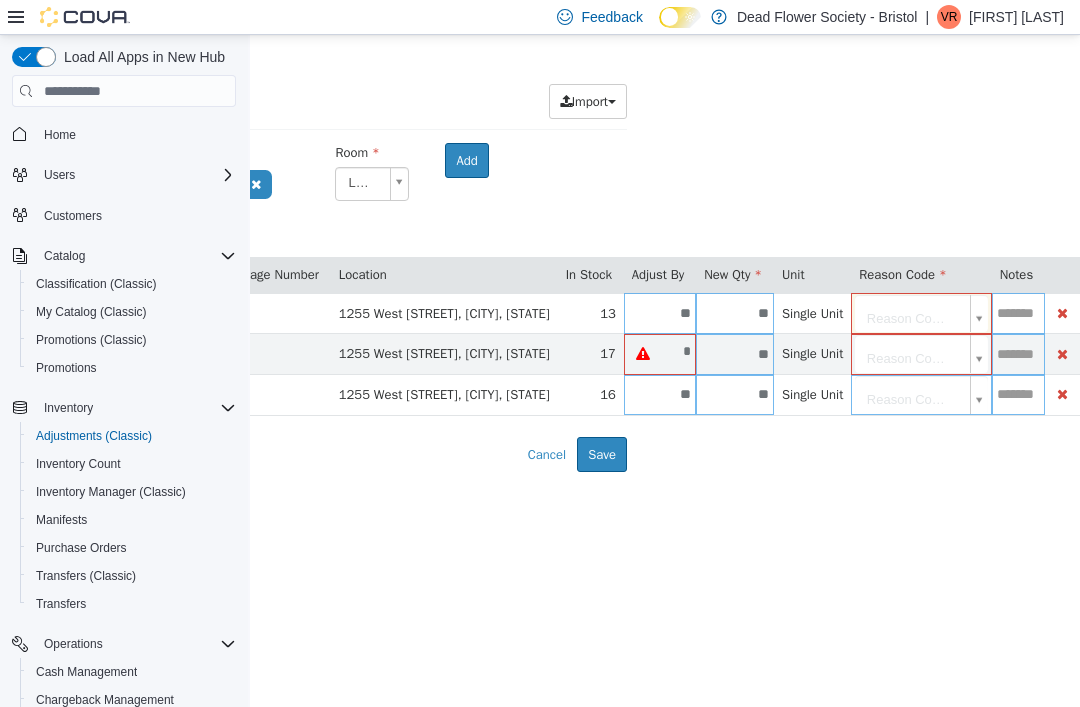click on "**" at bounding box center [735, 354] 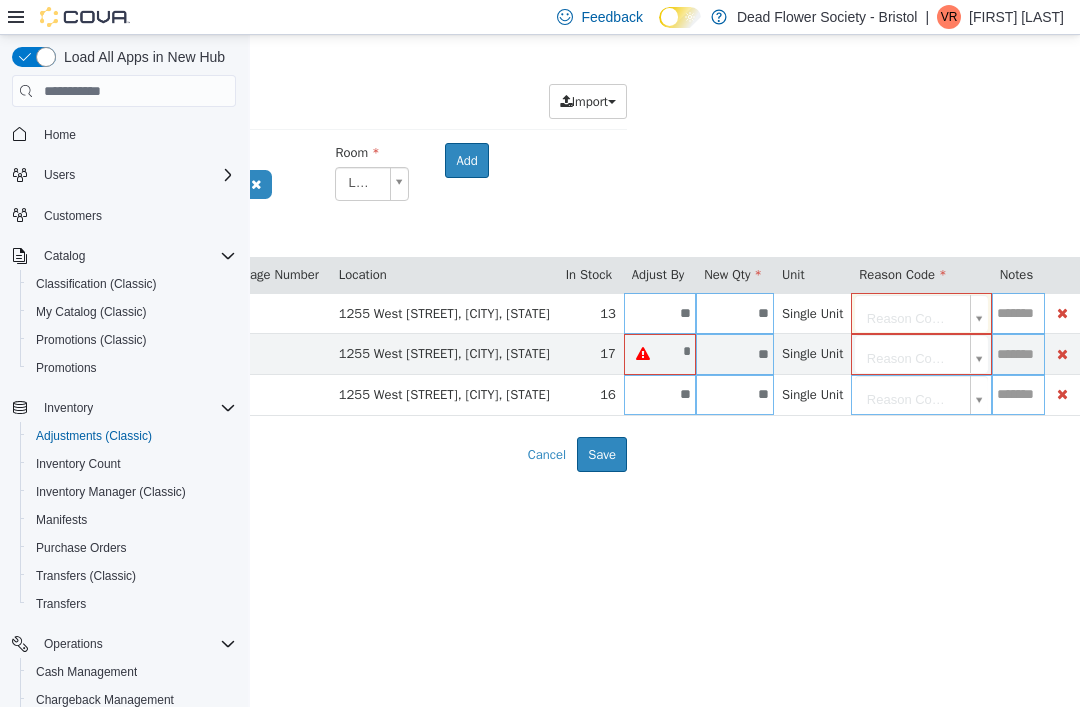type on "**" 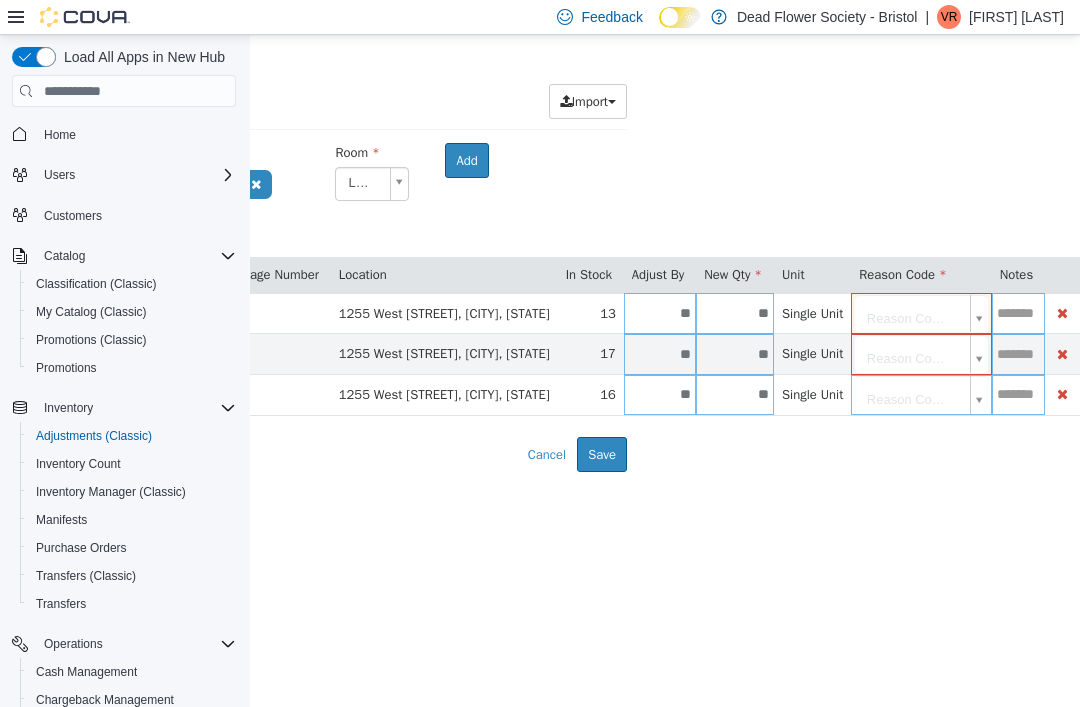 scroll, scrollTop: 0, scrollLeft: 489, axis: horizontal 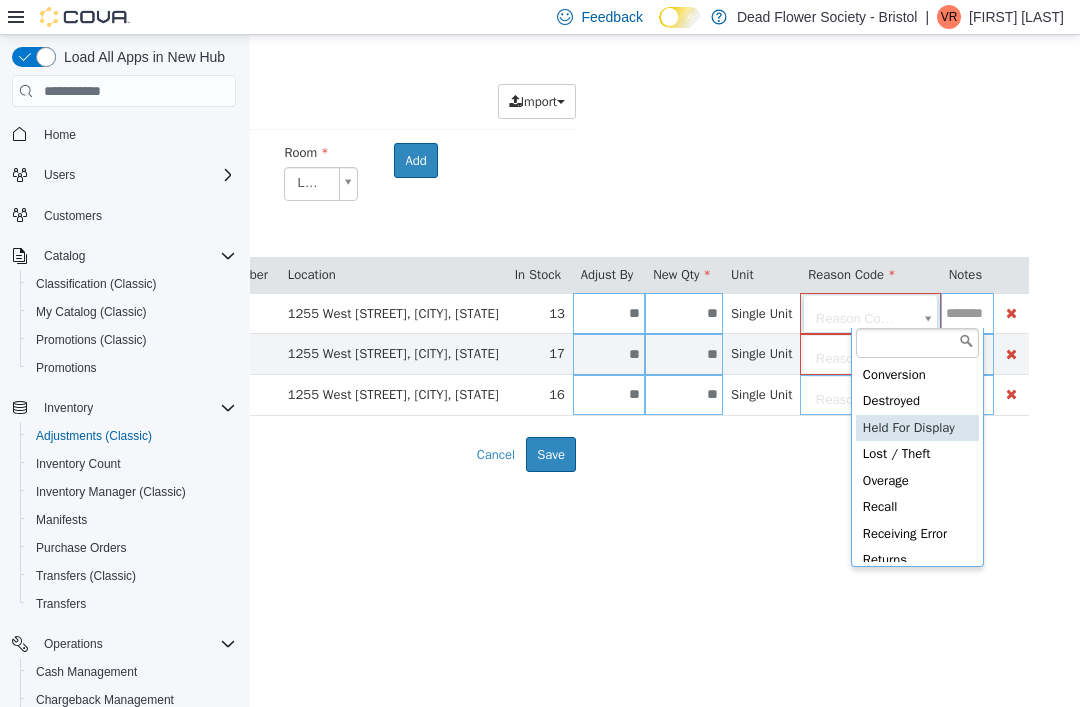 type on "**********" 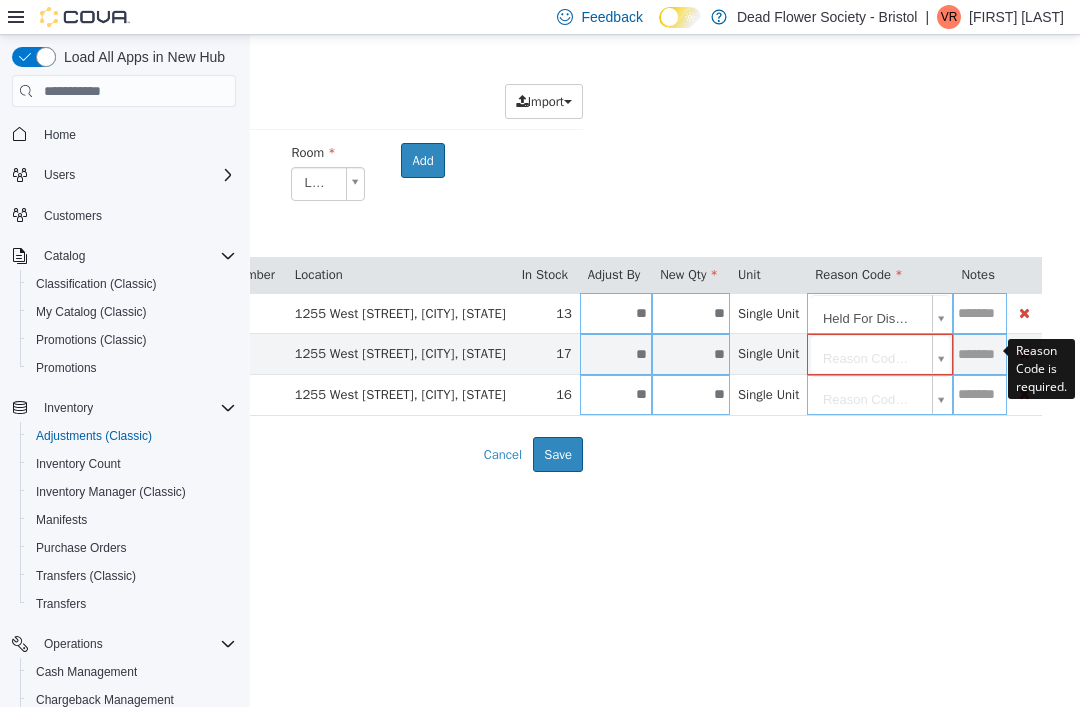 click on "**********" at bounding box center (183, 253) 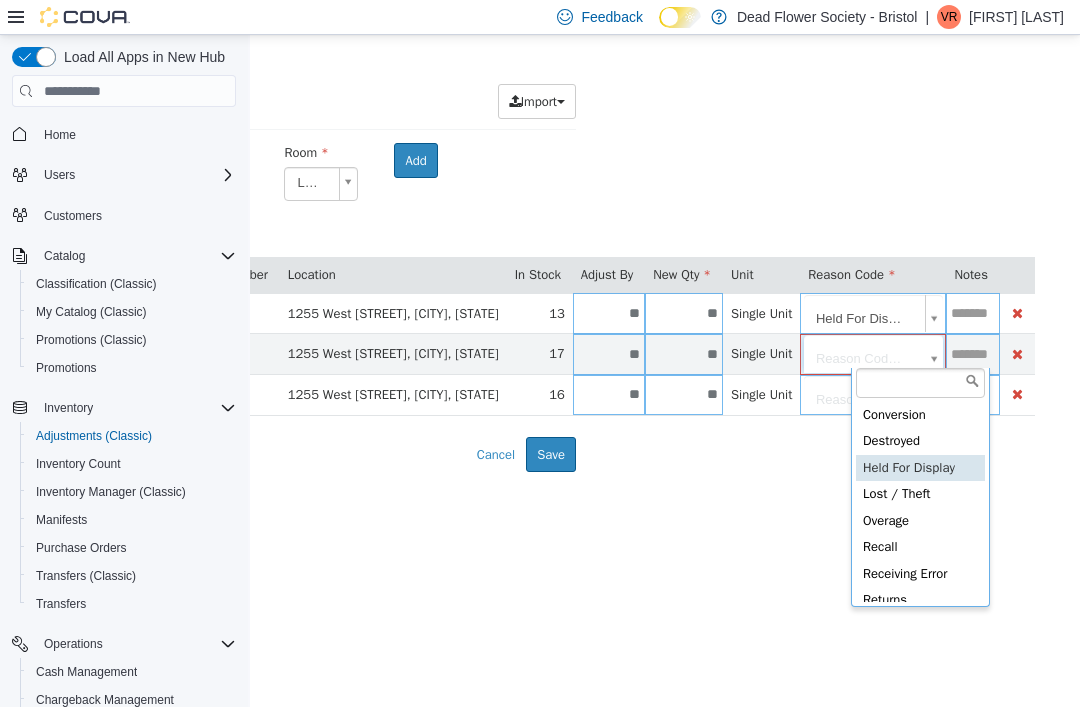 type on "**********" 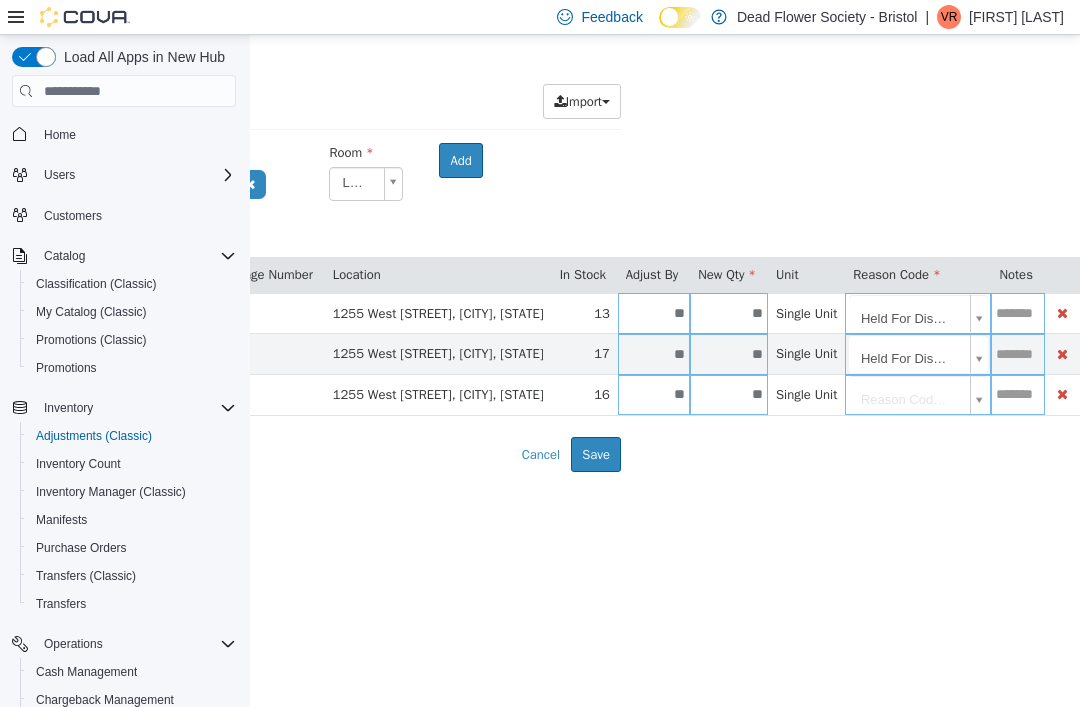 click on "Fruit Snacks (Indica)" at bounding box center [221, 253] 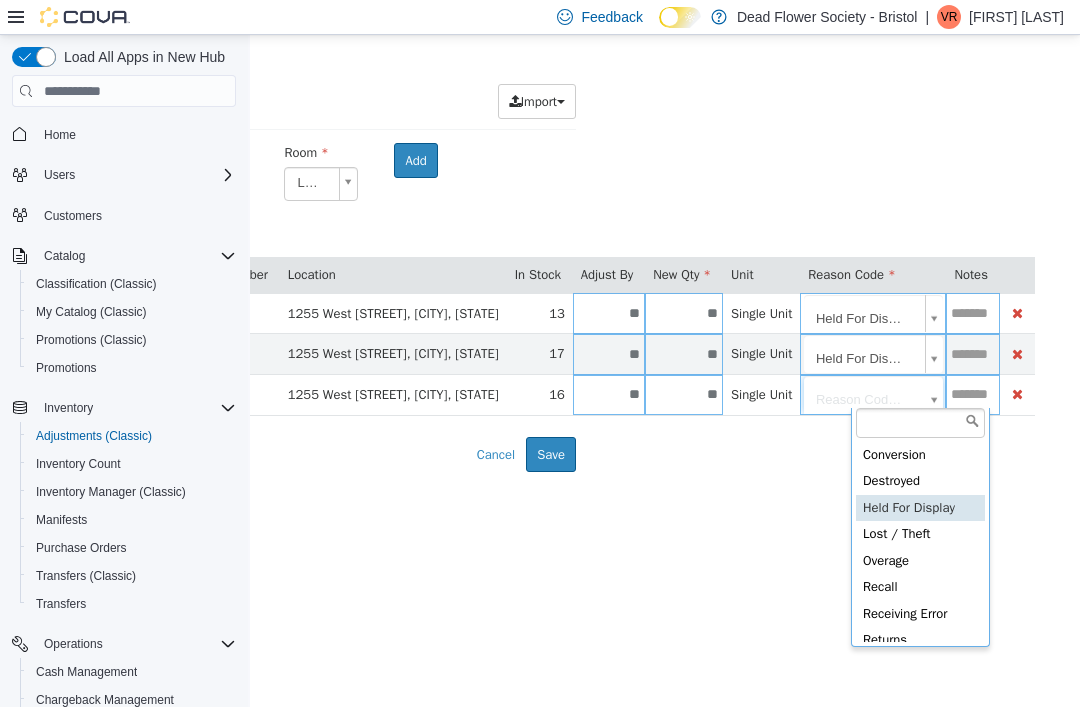 type on "**********" 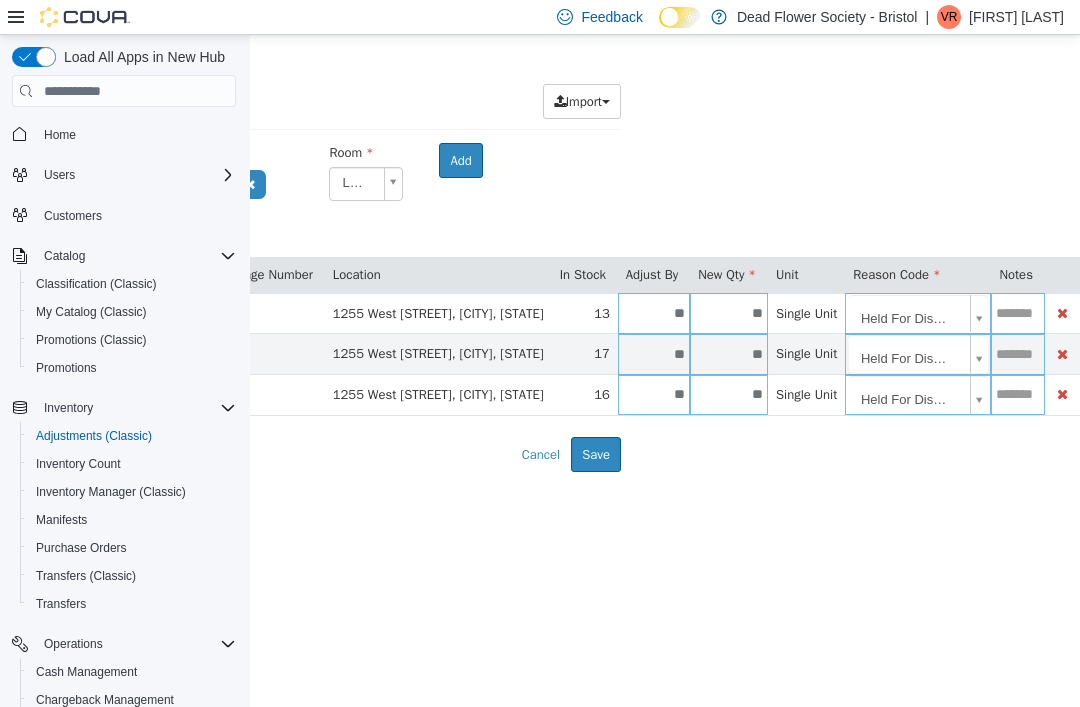 scroll, scrollTop: 64, scrollLeft: 0, axis: vertical 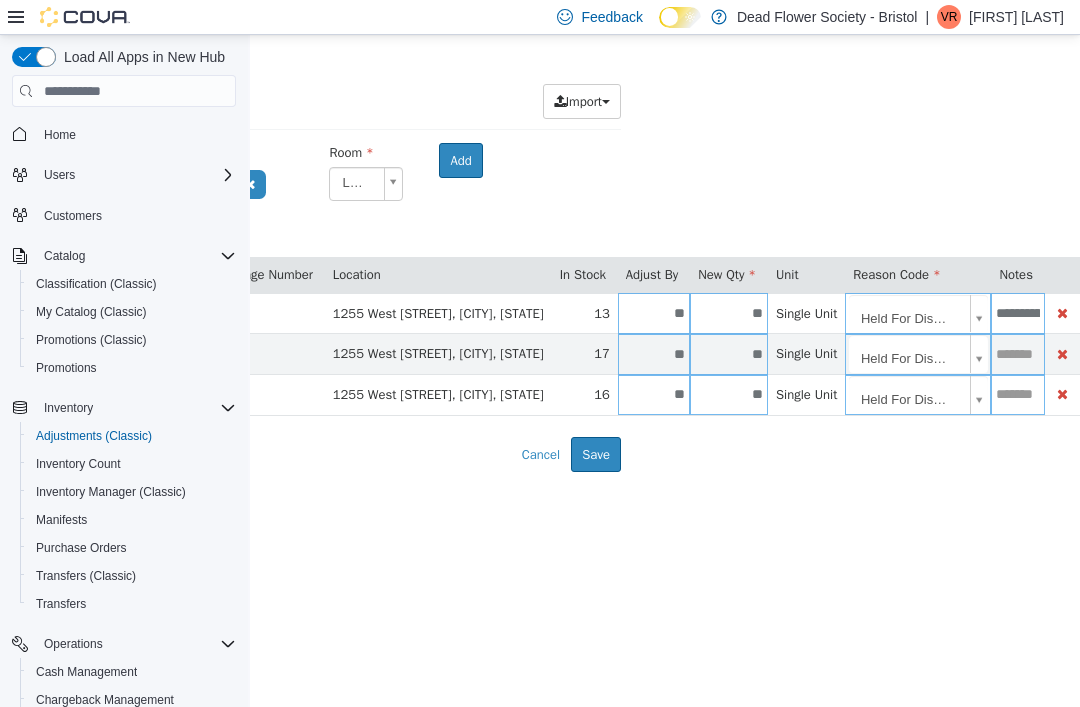 type on "**********" 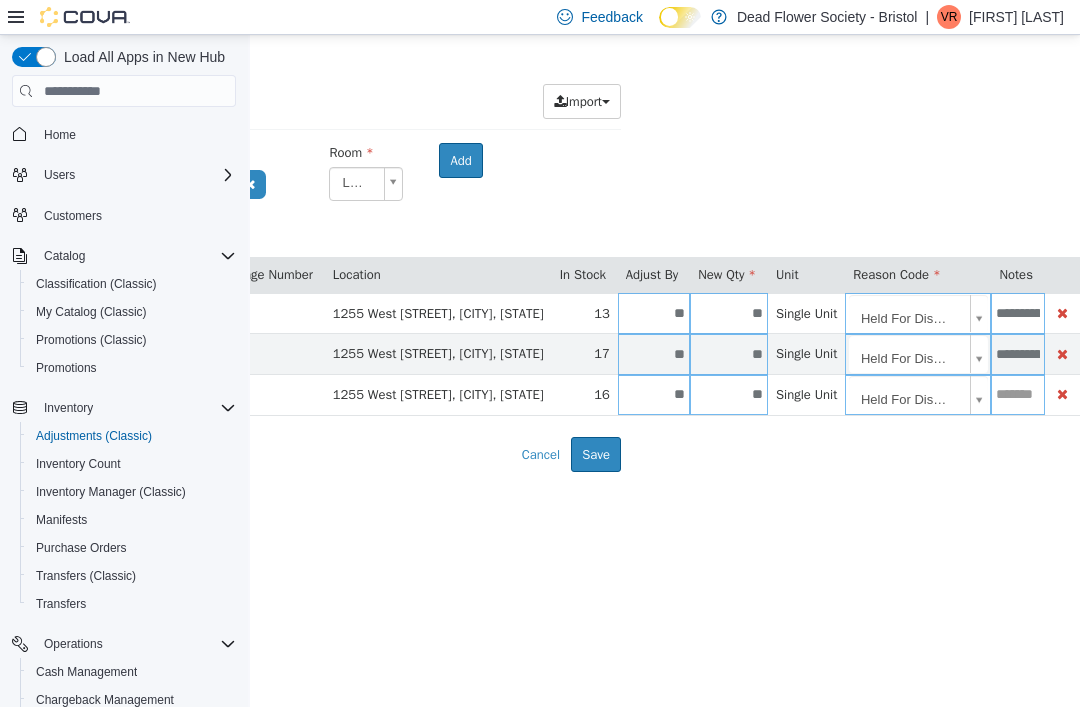 type on "**********" 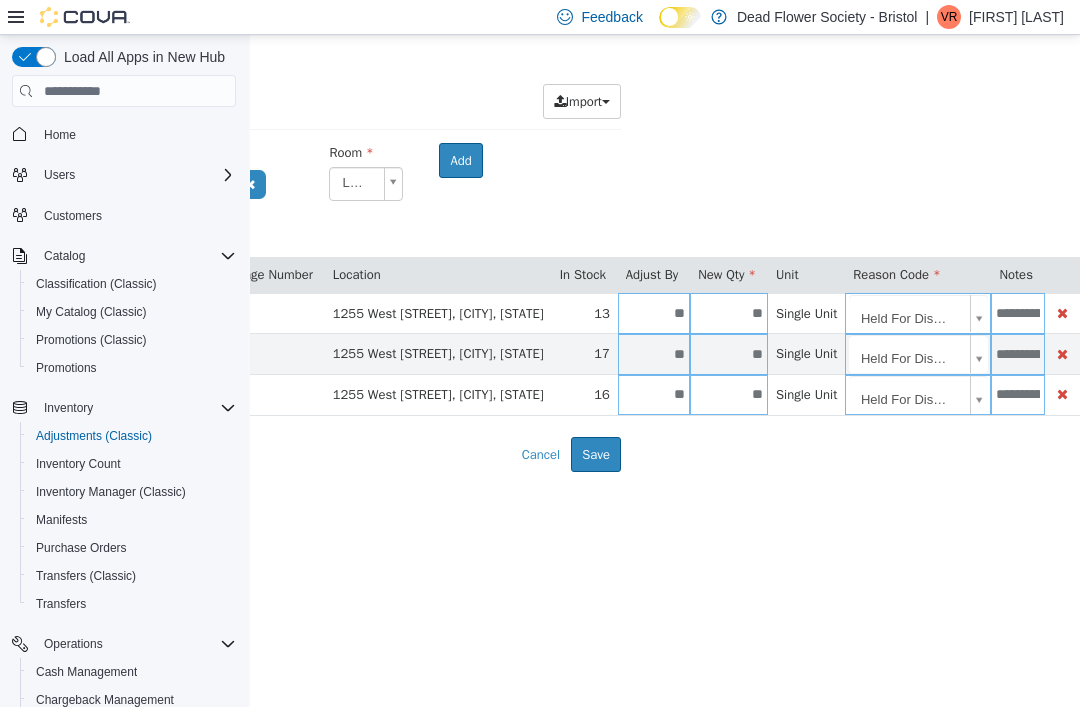 type on "**********" 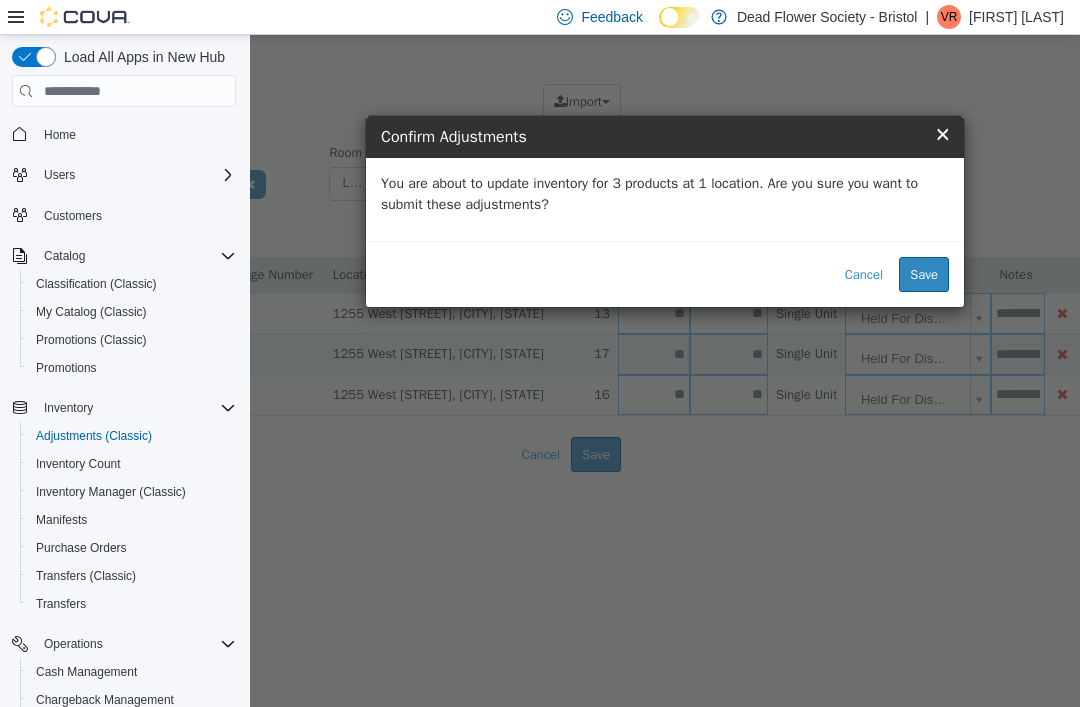 click on "Save" at bounding box center (924, 275) 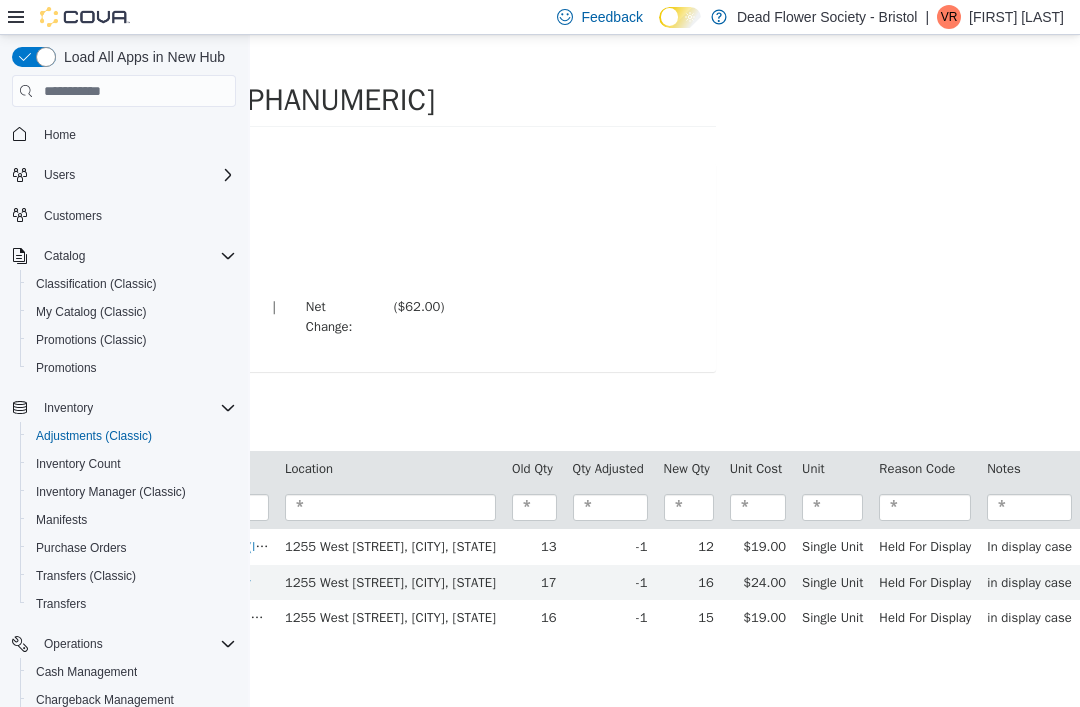 scroll, scrollTop: 0, scrollLeft: 410, axis: horizontal 